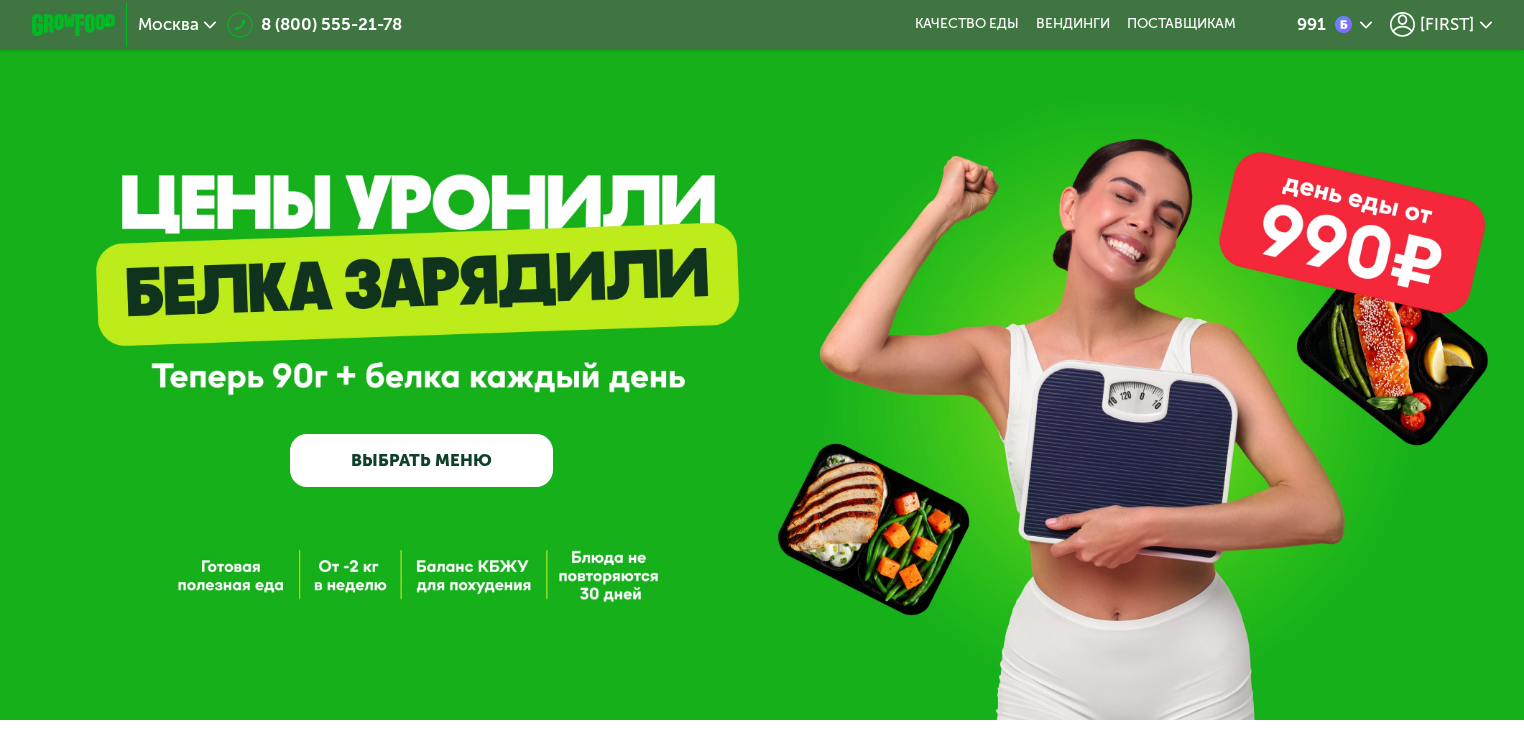 scroll, scrollTop: 0, scrollLeft: 0, axis: both 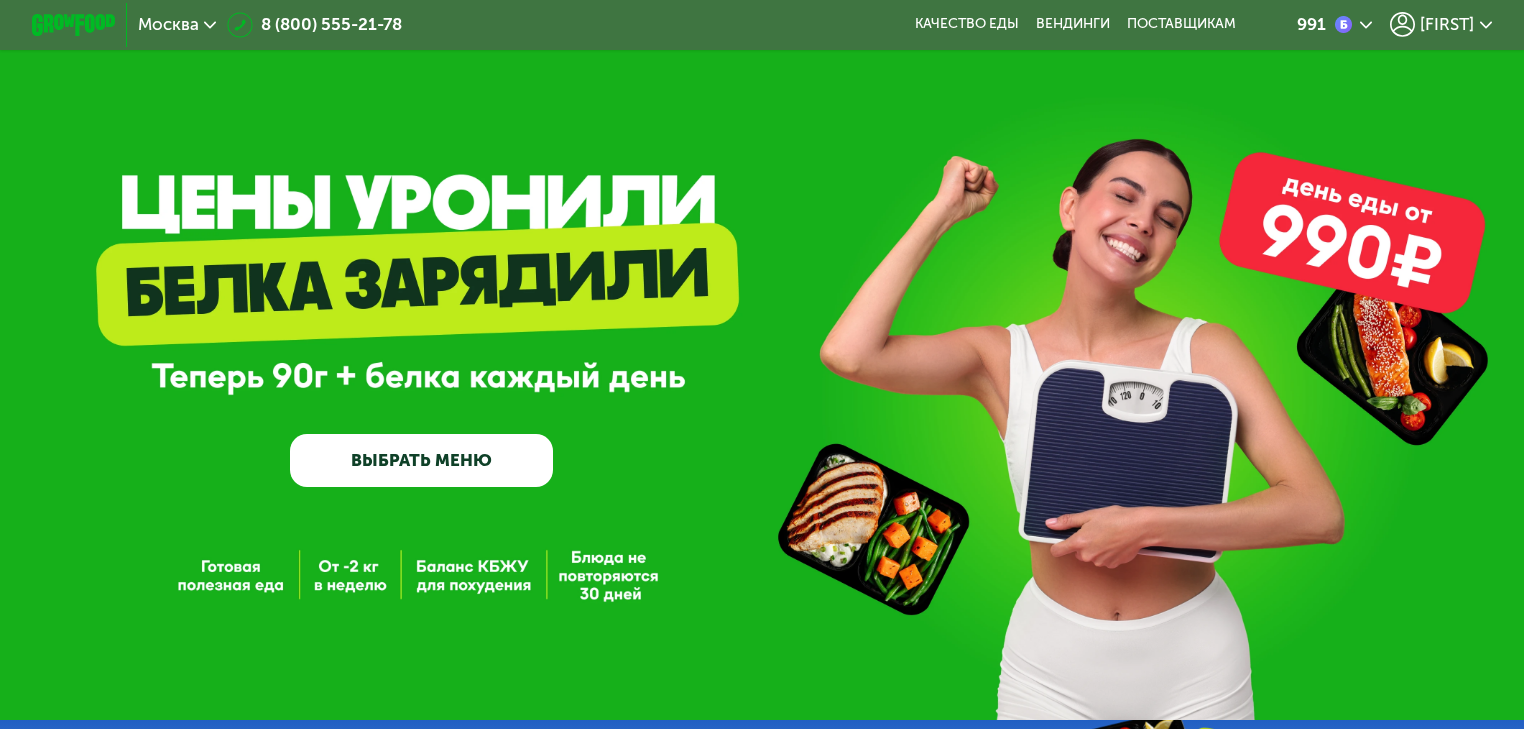 click on "[FIRST]" at bounding box center (1447, 24) 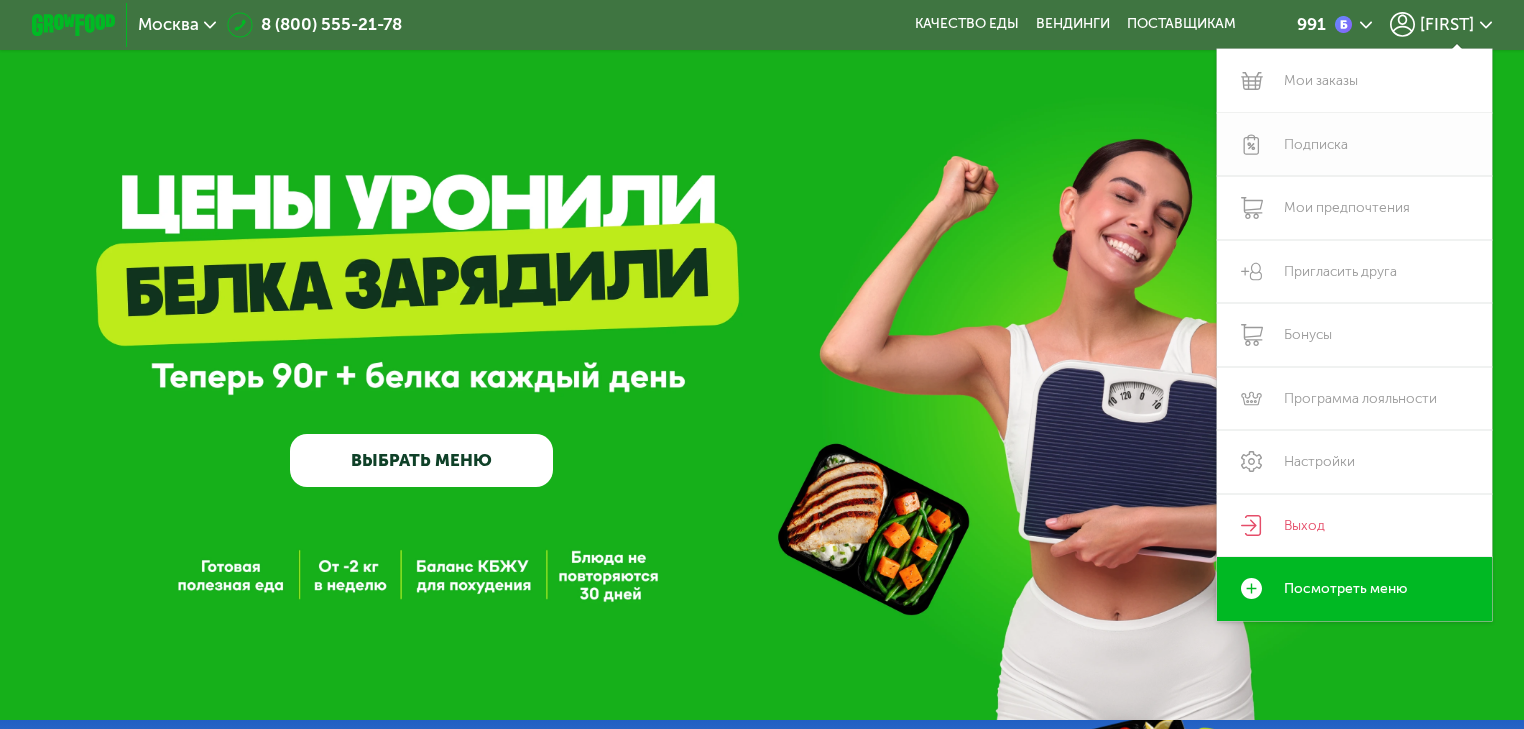 click on "Подписка" at bounding box center [1354, 144] 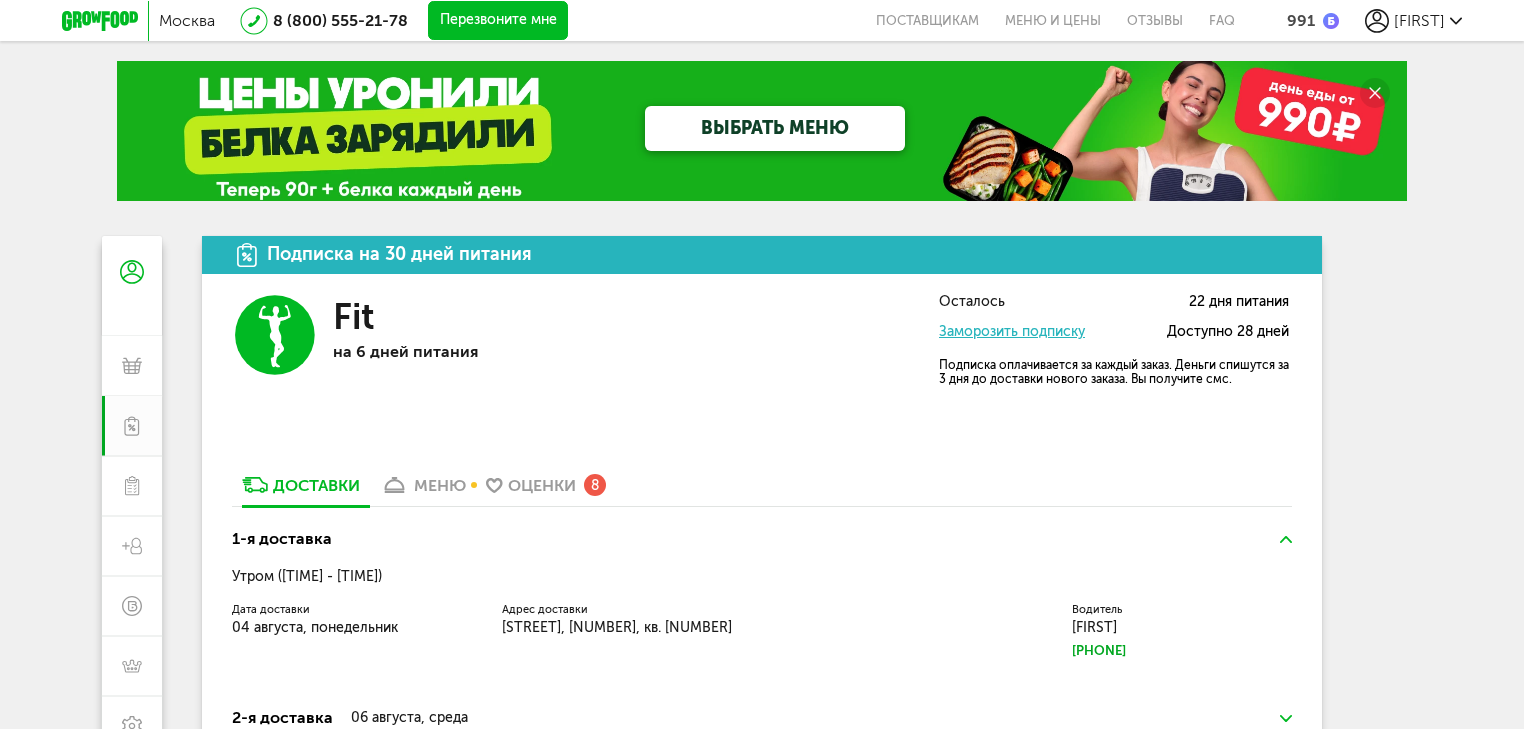 scroll, scrollTop: 0, scrollLeft: 0, axis: both 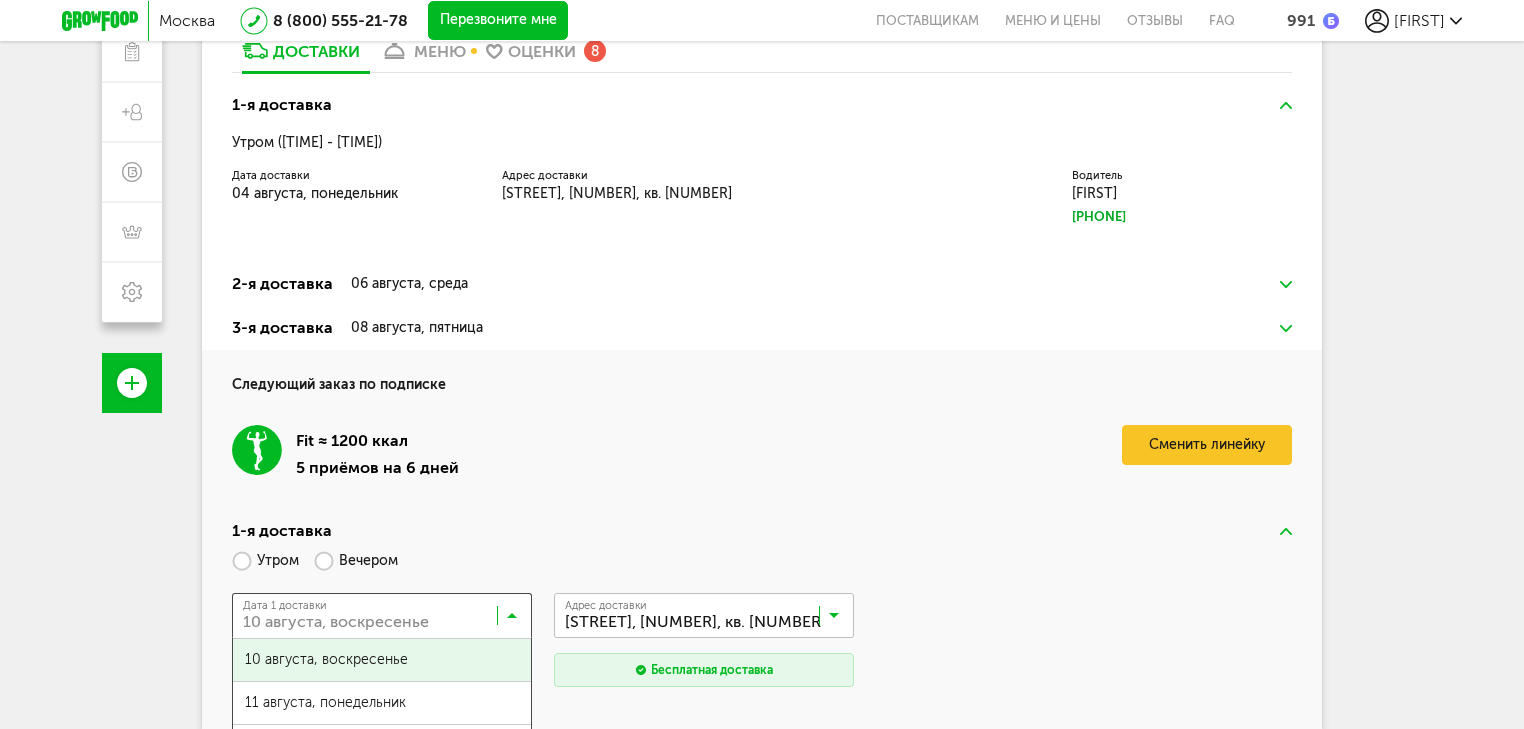 click at bounding box center [387, 620] 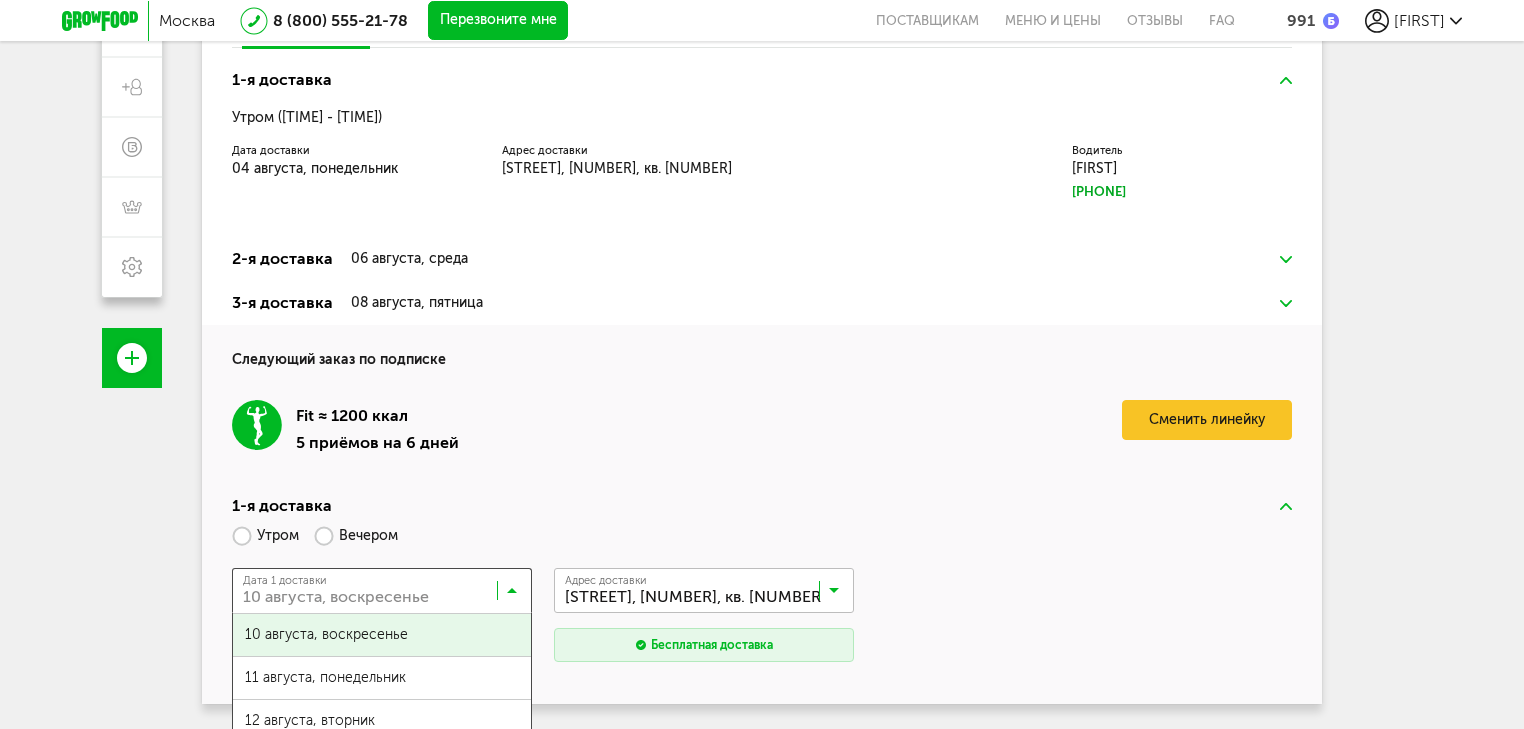 scroll, scrollTop: 472, scrollLeft: 0, axis: vertical 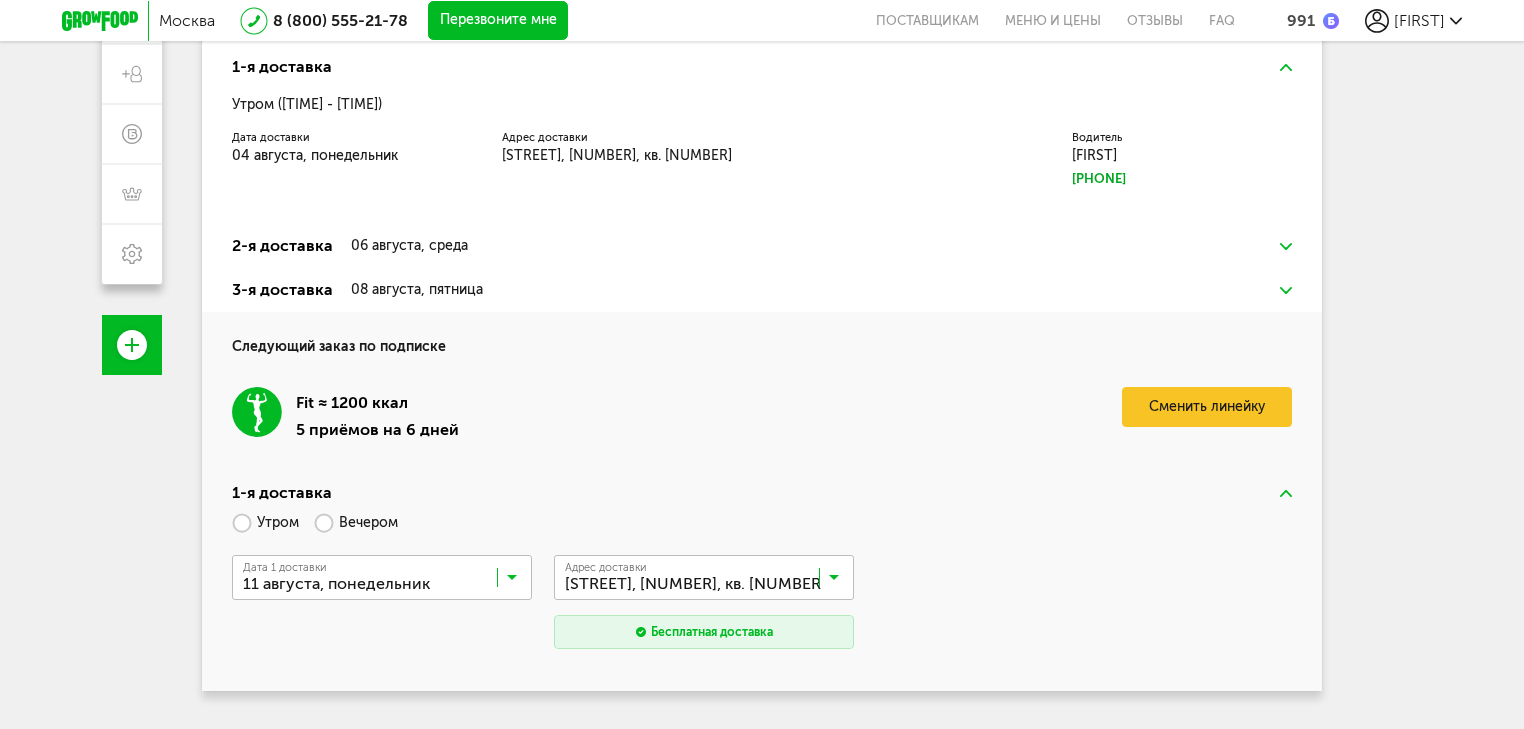 click on "11 августа, понедельник" at bounding box center [382, 665] 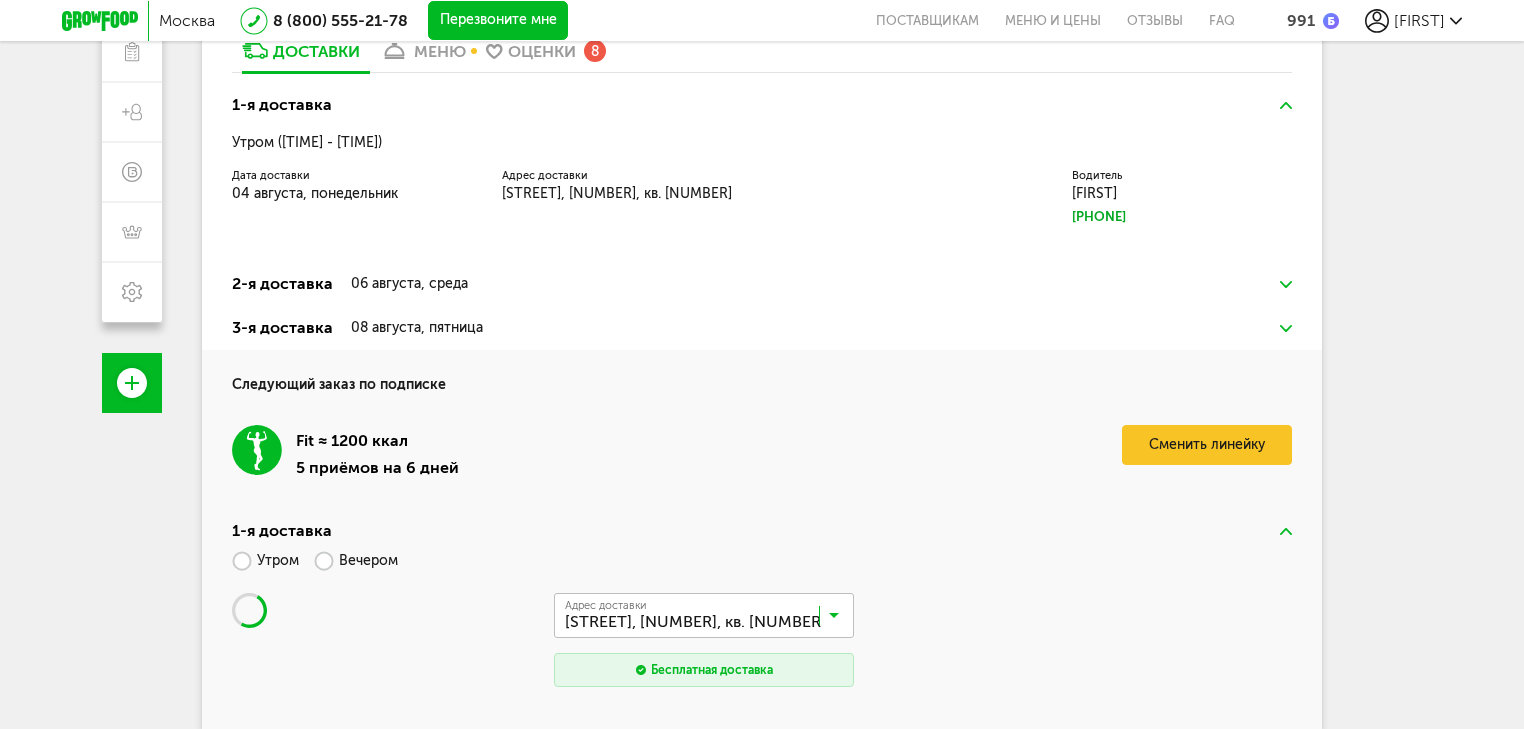 scroll, scrollTop: 434, scrollLeft: 0, axis: vertical 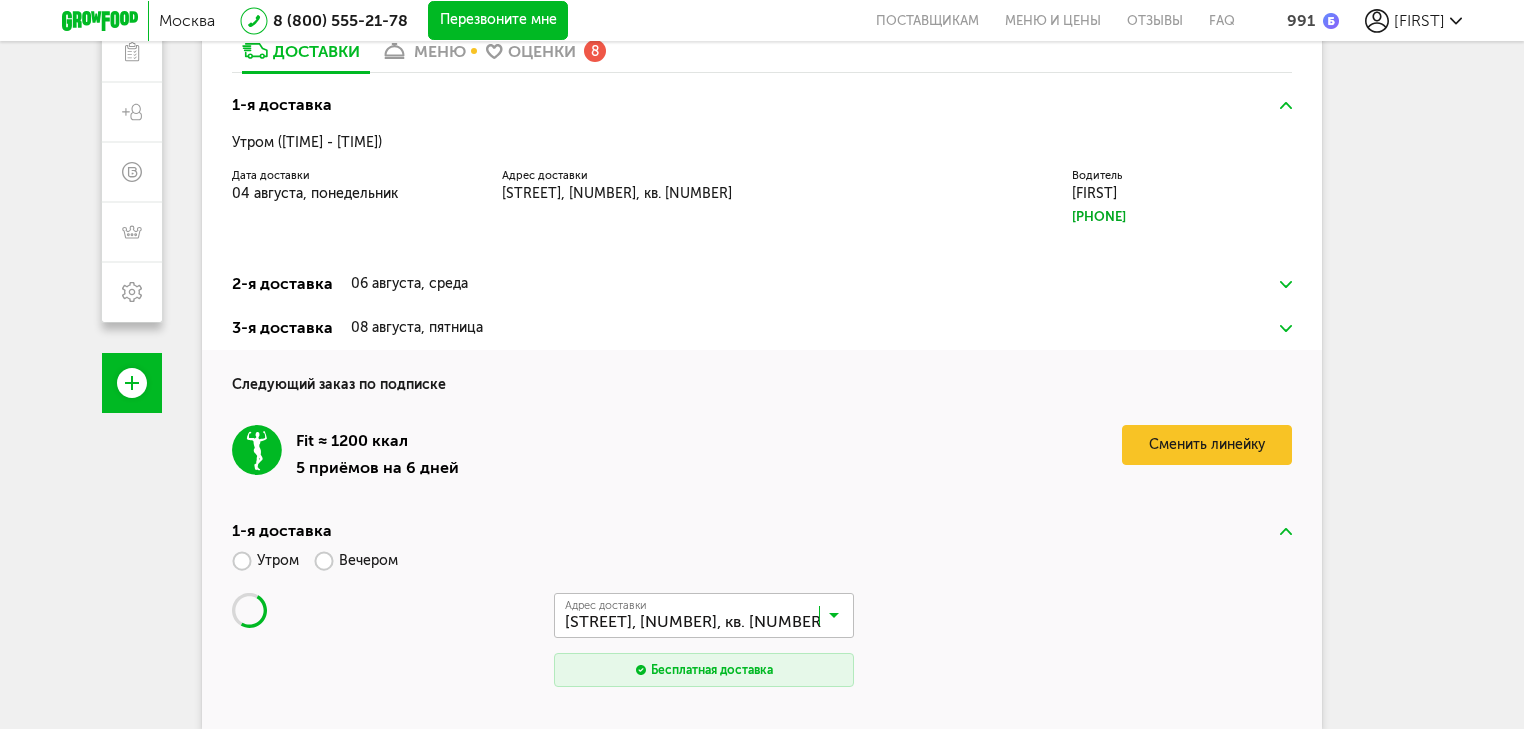 click on "Утром" at bounding box center [265, 560] 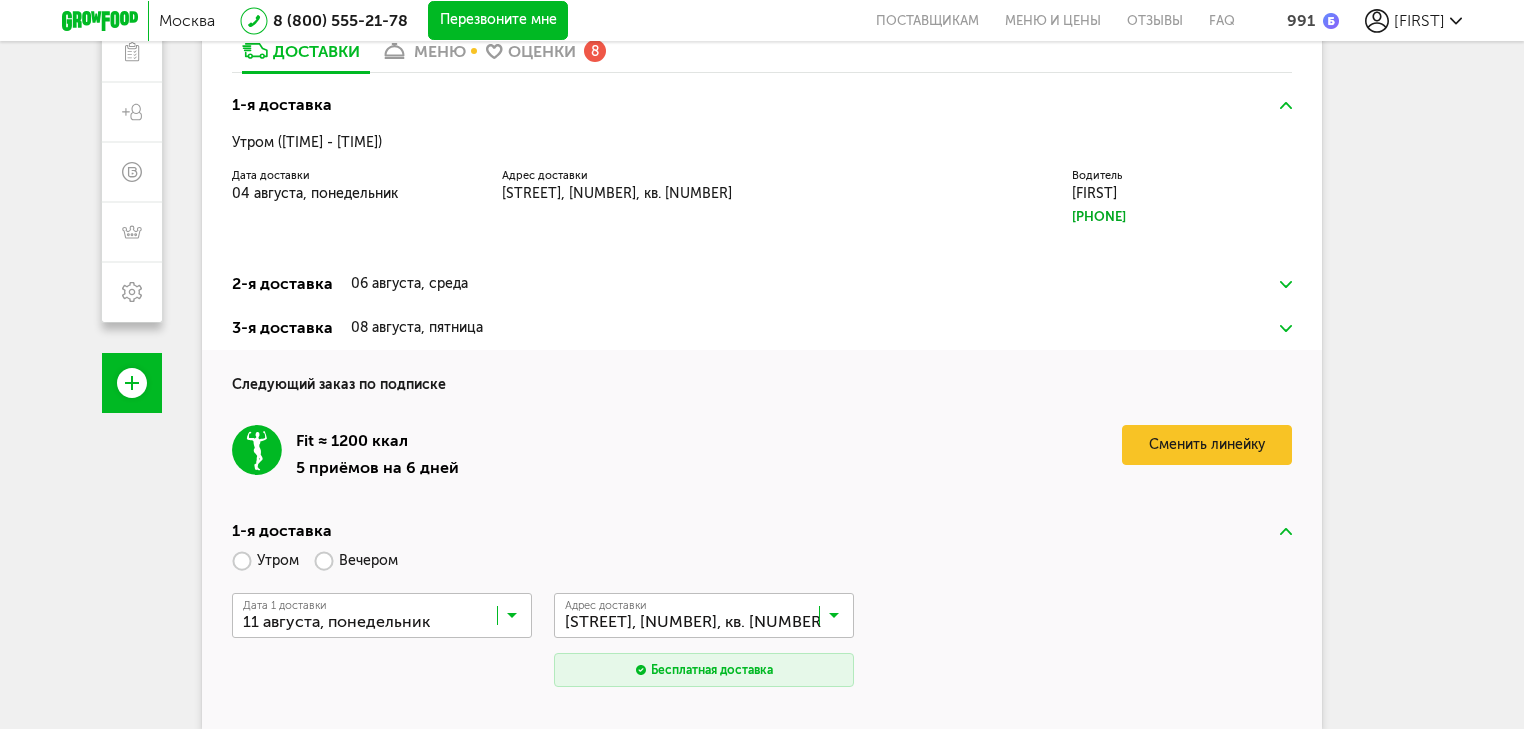 click on "Утром   Вечером" at bounding box center [322, 560] 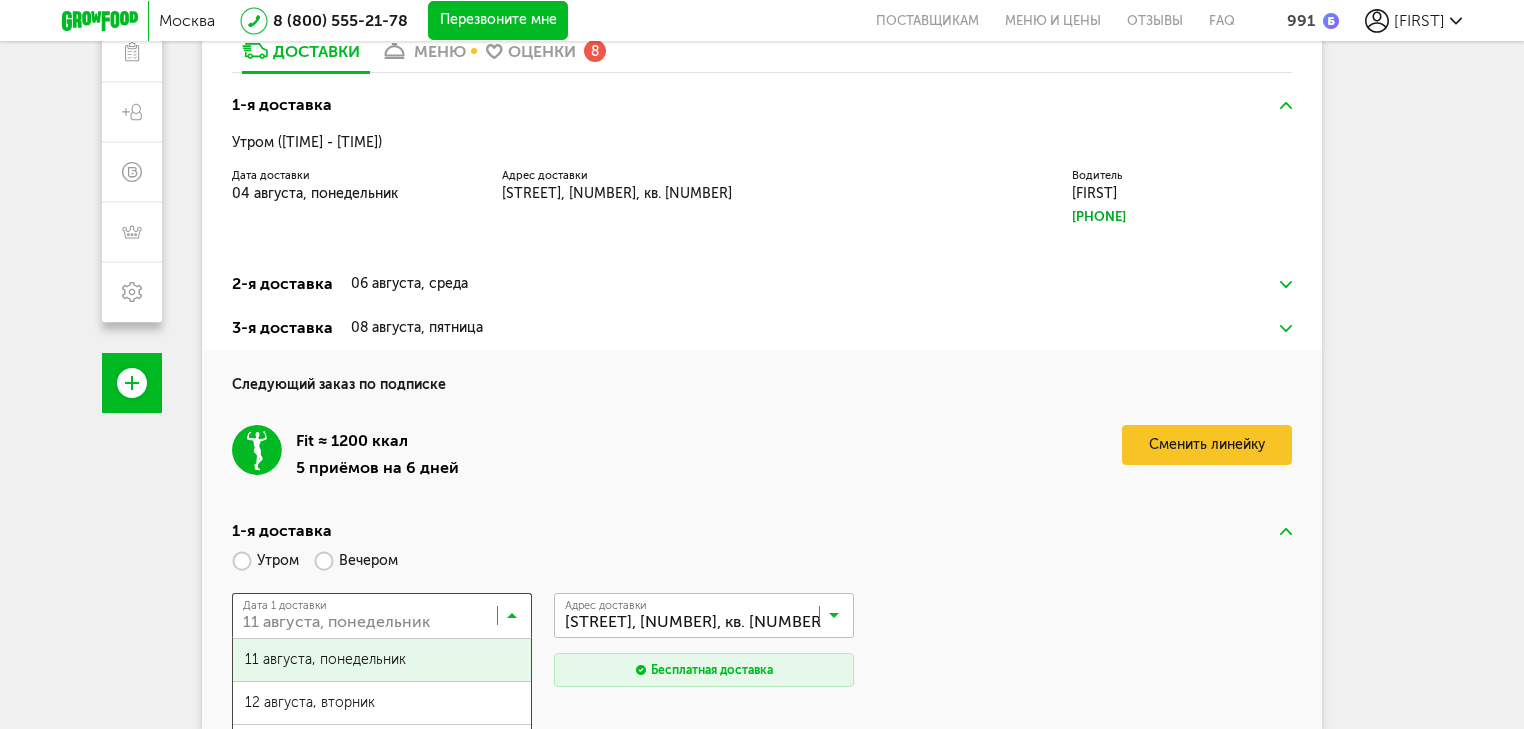 click at bounding box center (387, 620) 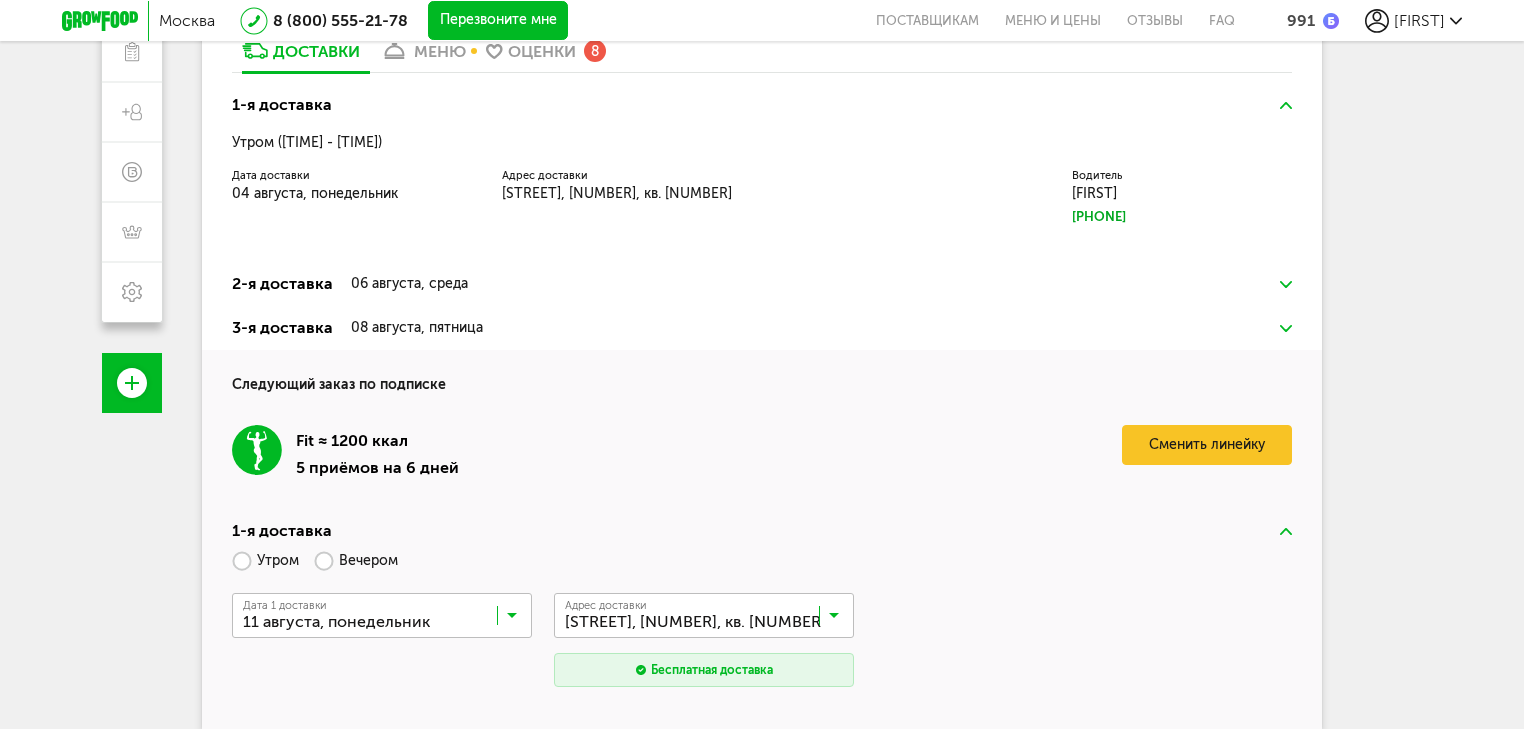 click on "Дата 1 доставки     11 августа, понедельник           Загрузка...       Адрес           Квартира     Комментарий для курьера         Адрес доставки     Можайское шоссе, 29, кв. 73           Загрузка...         Бесплатная доставка" at bounding box center [762, 643] 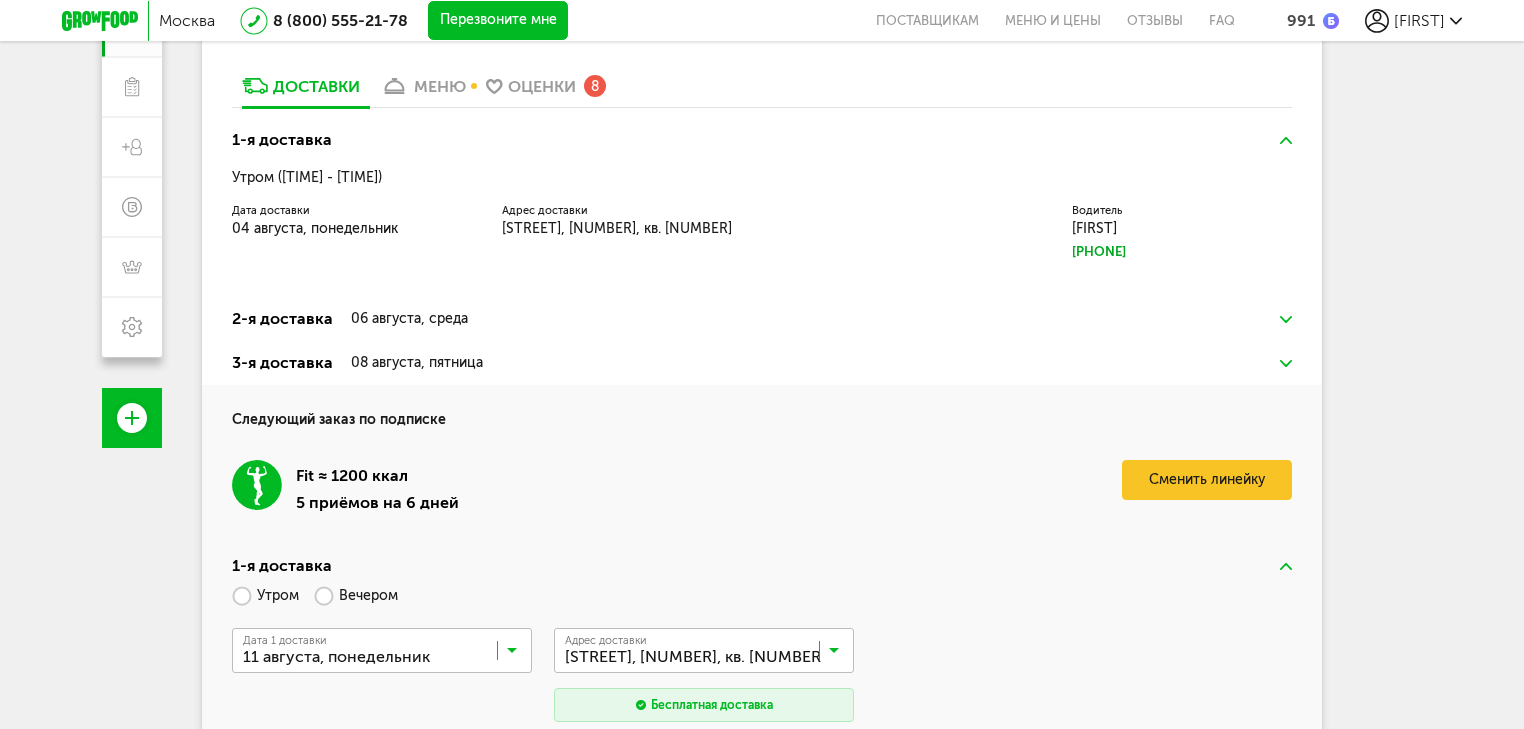 scroll, scrollTop: 434, scrollLeft: 0, axis: vertical 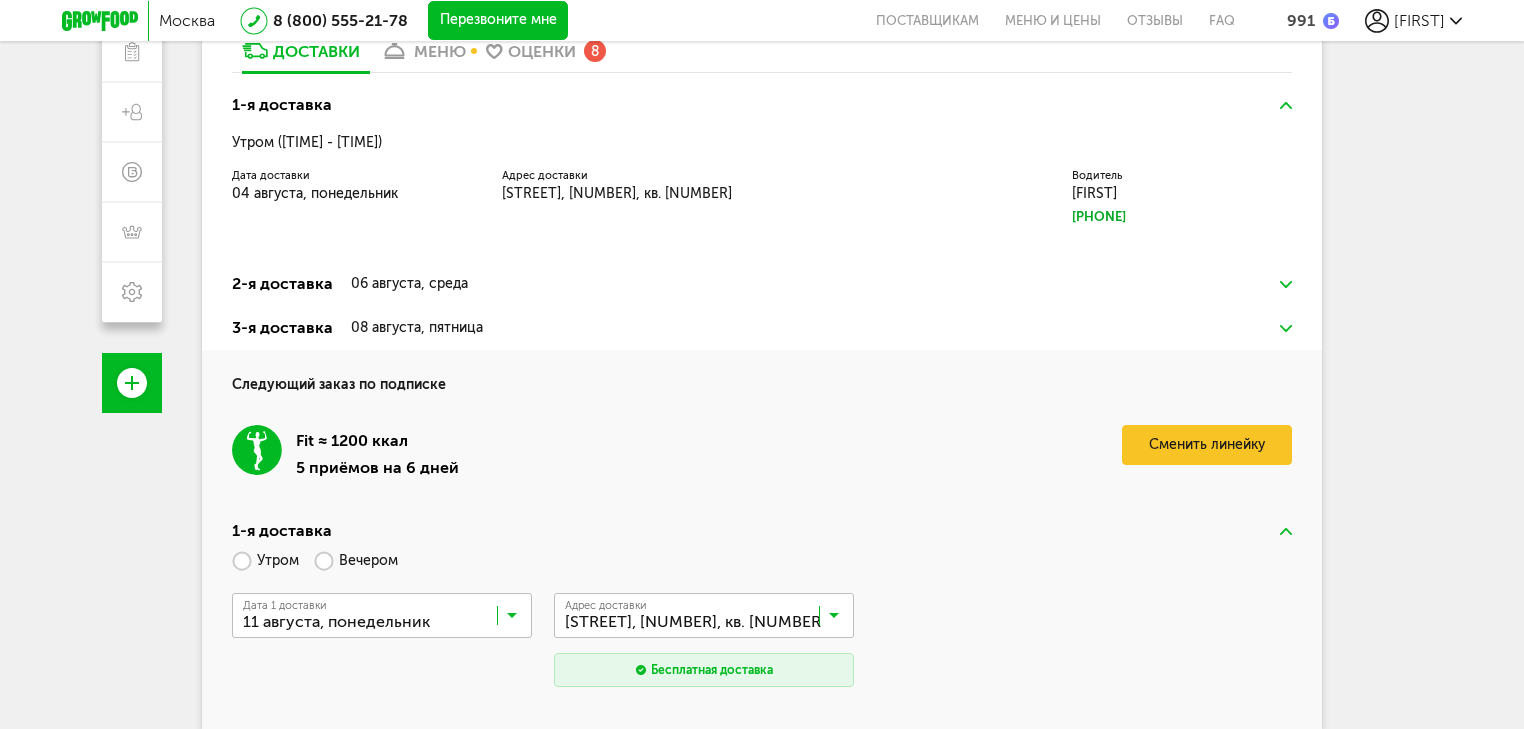 click on "Fit ≈ 1200 ккал   5 приёмов на 6 дней   Сменить линейку" at bounding box center (762, 452) 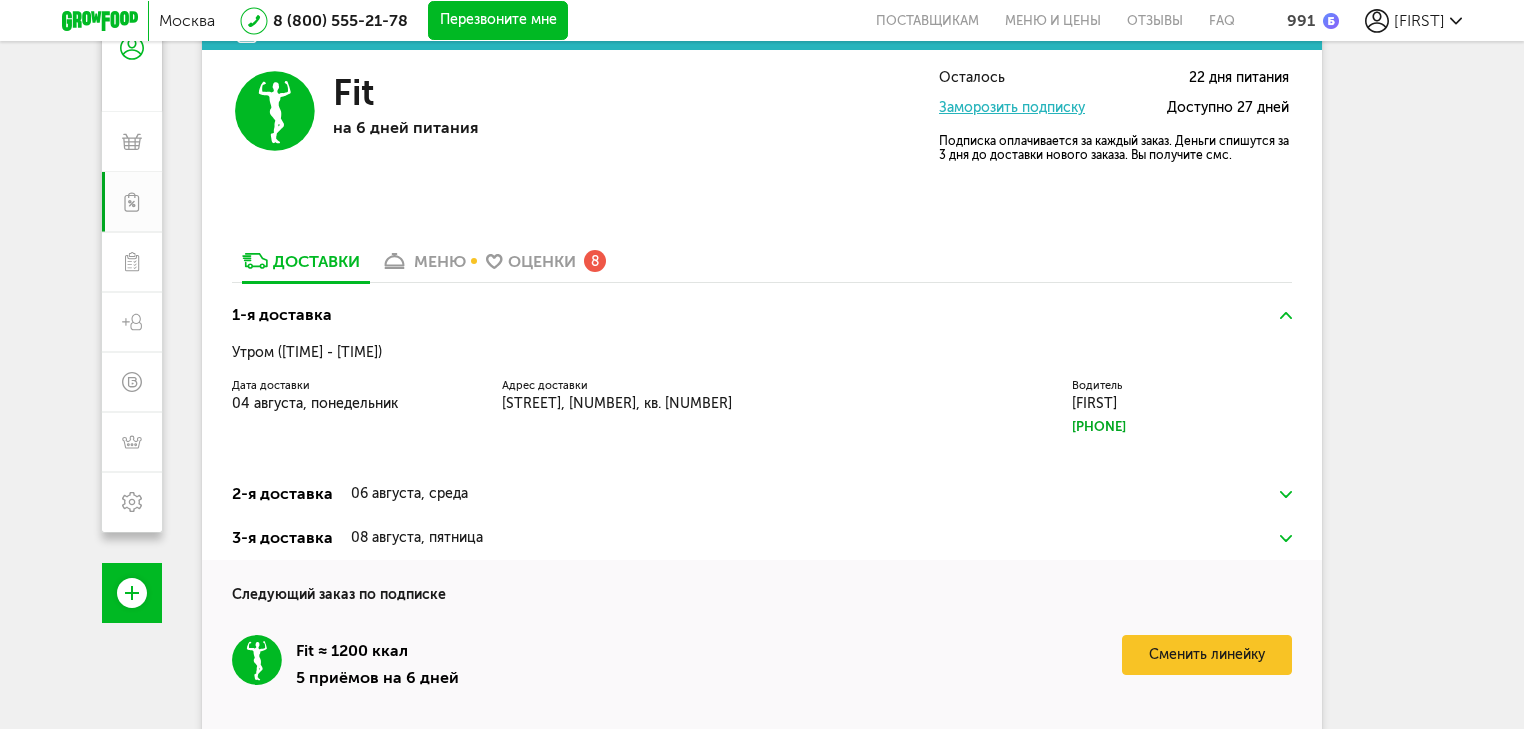 scroll, scrollTop: 114, scrollLeft: 0, axis: vertical 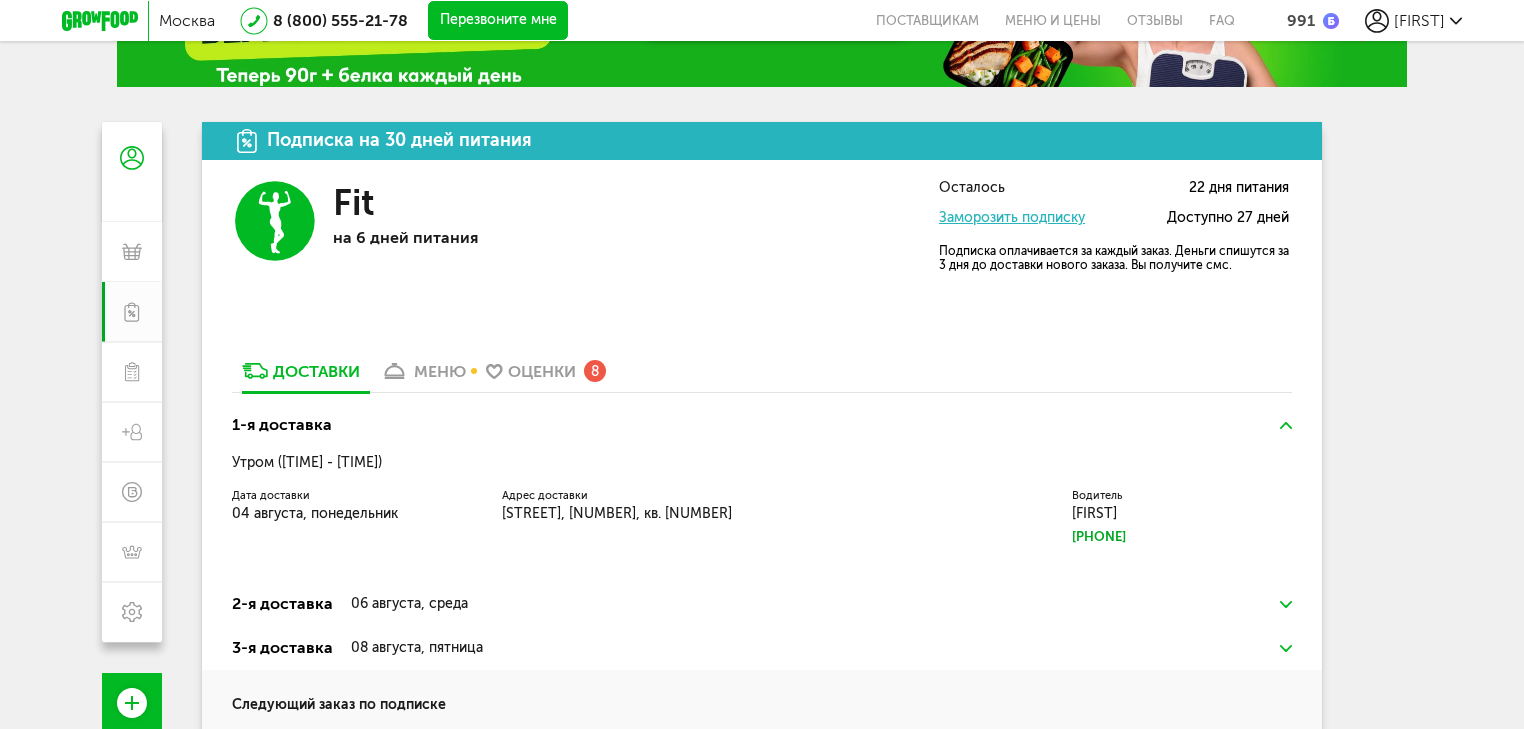 click on "06 августа, среда" at bounding box center [409, 604] 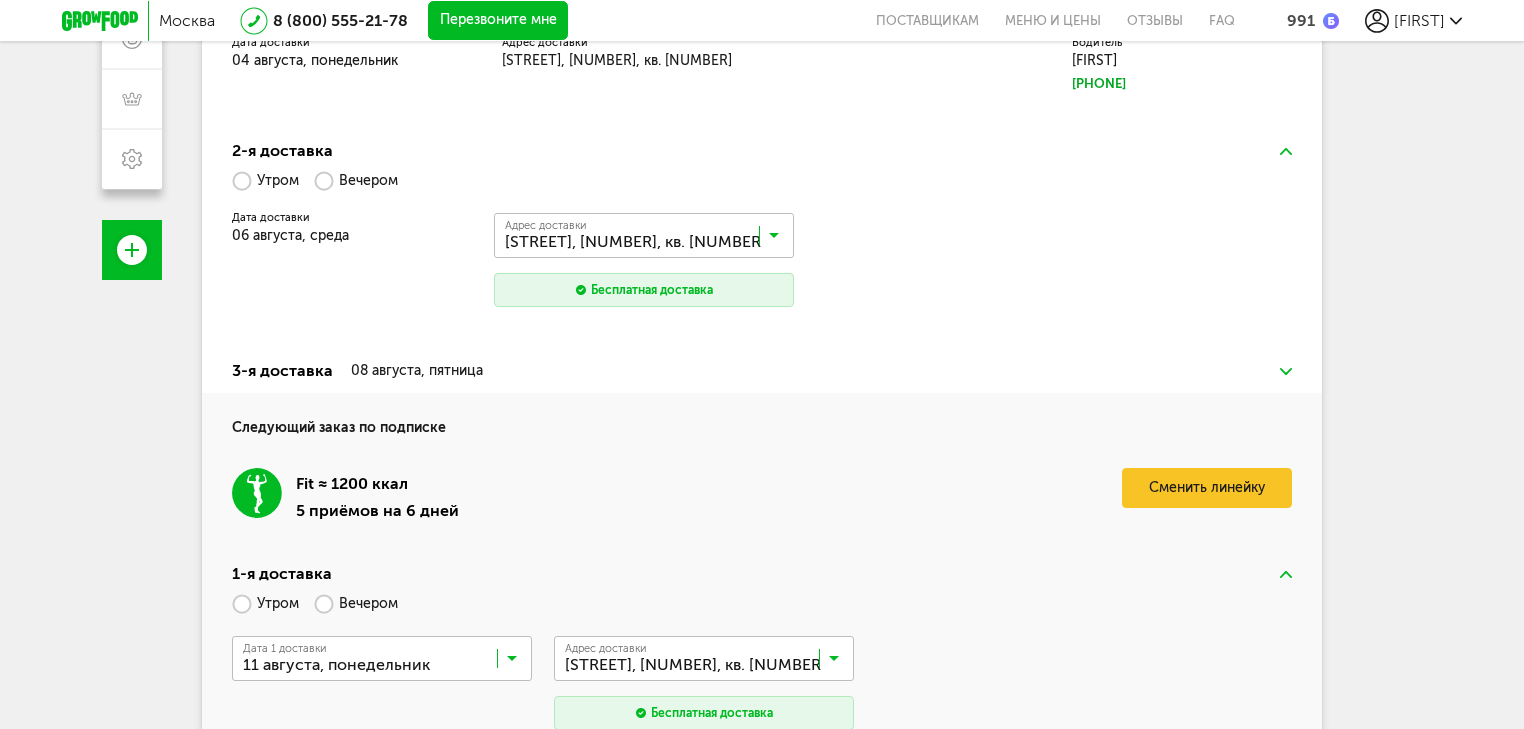 scroll, scrollTop: 594, scrollLeft: 0, axis: vertical 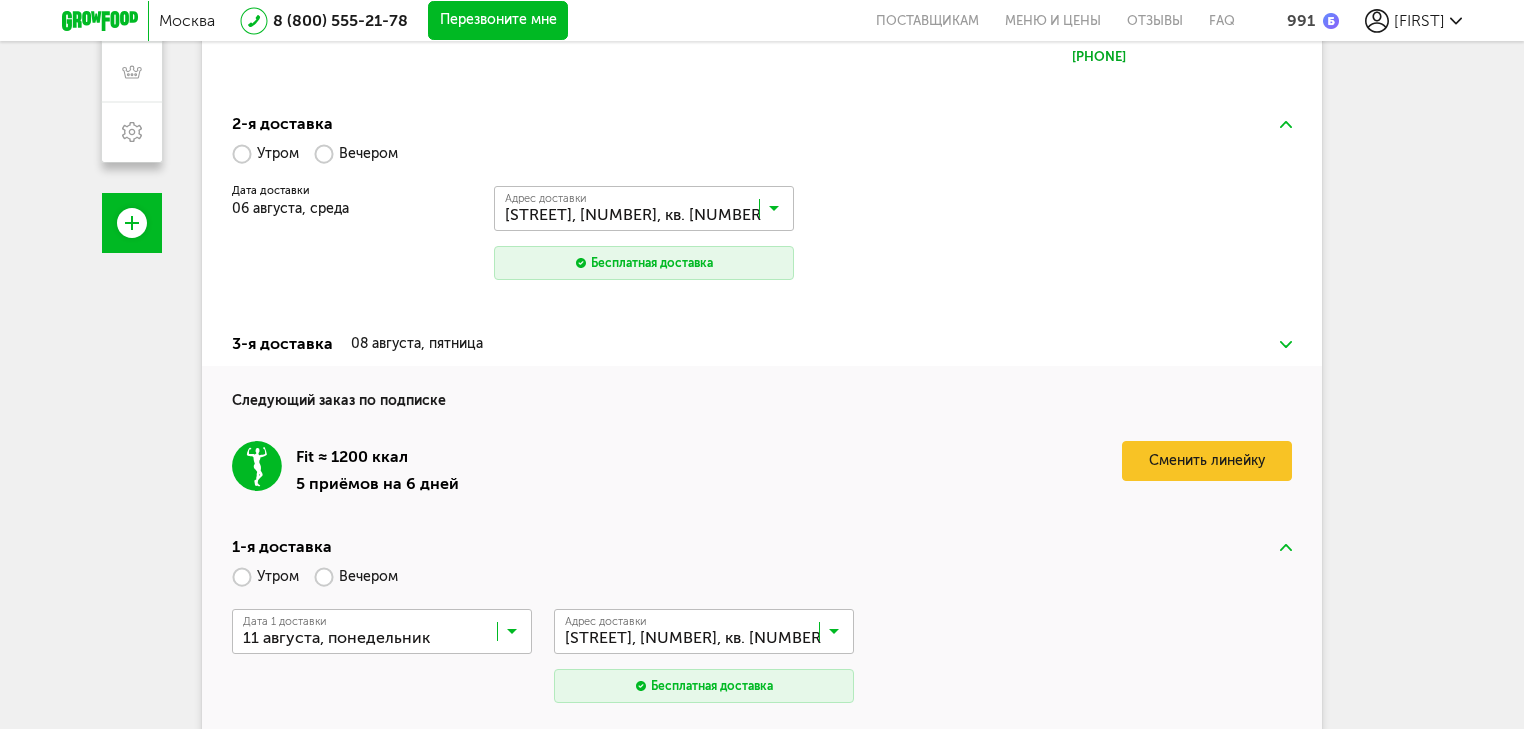 click on "08 августа, пятница" at bounding box center (417, 344) 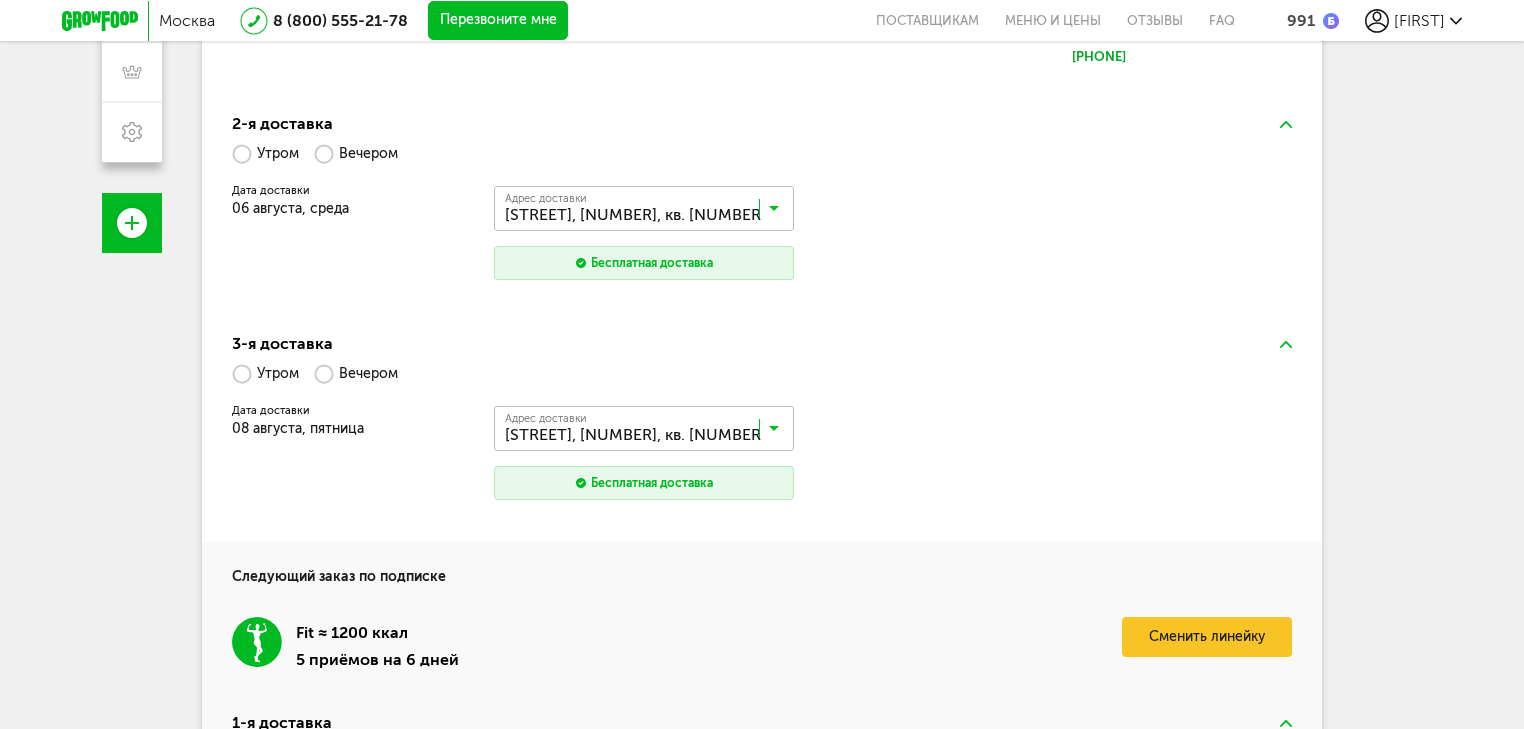 click on "Утром" at bounding box center (265, 373) 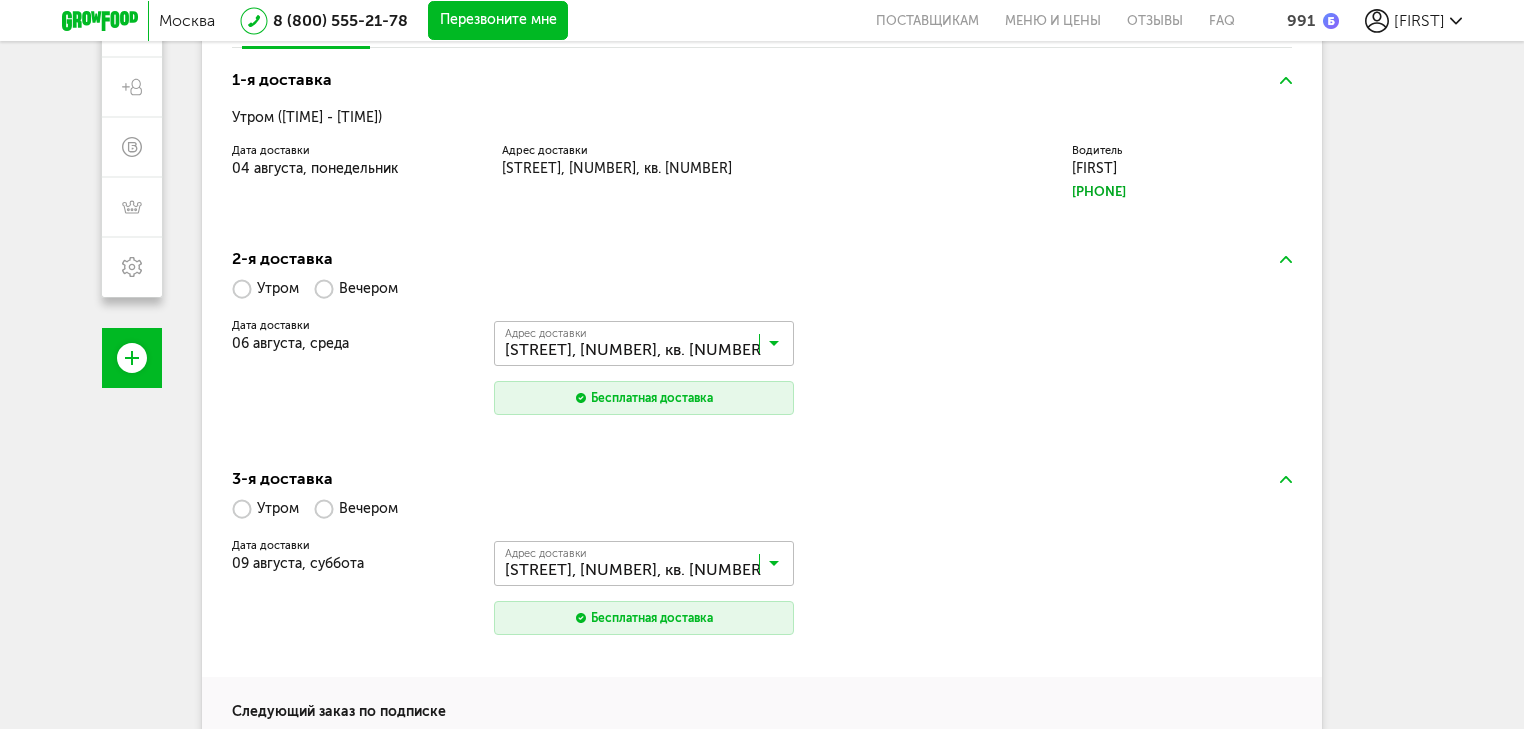 scroll, scrollTop: 514, scrollLeft: 0, axis: vertical 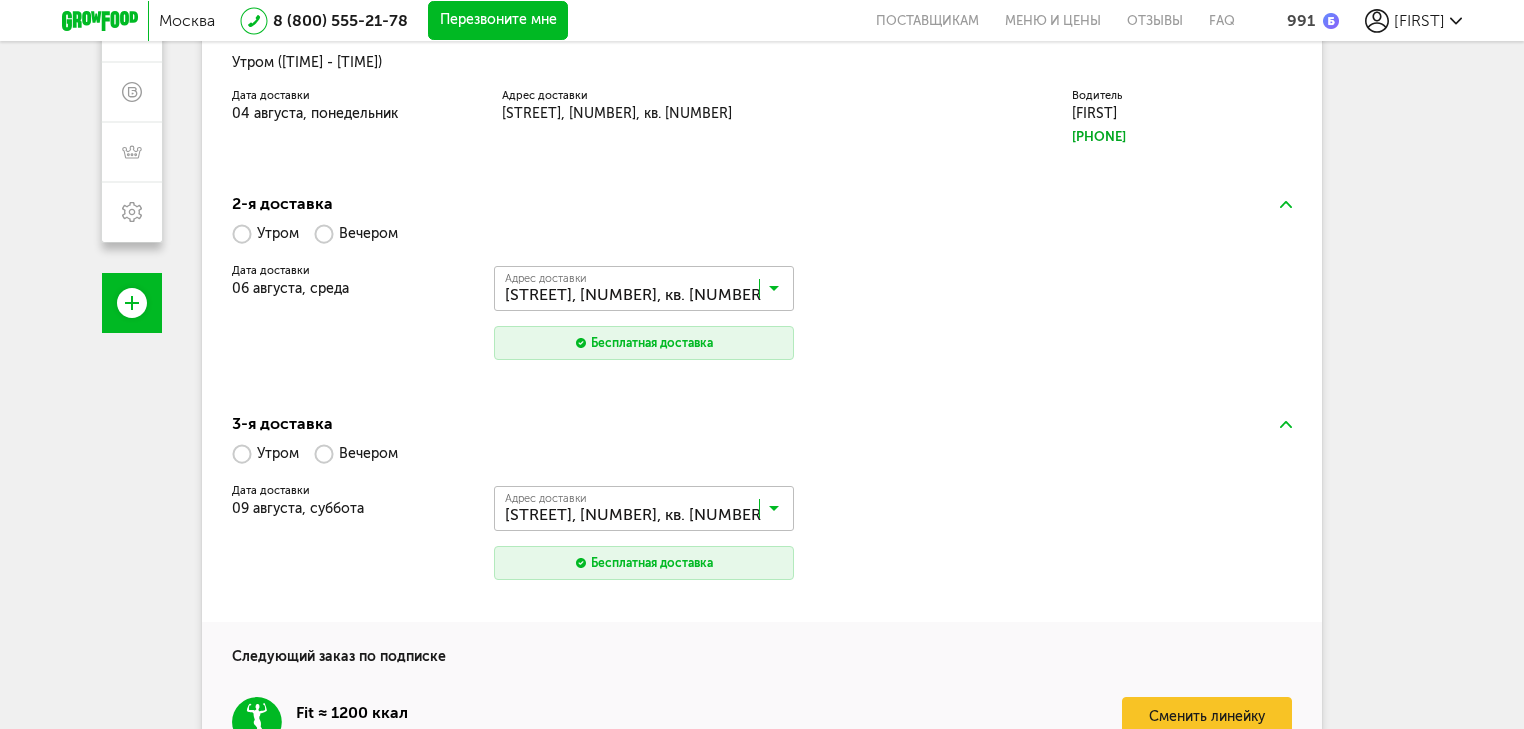 click on "Утром" at bounding box center (265, 233) 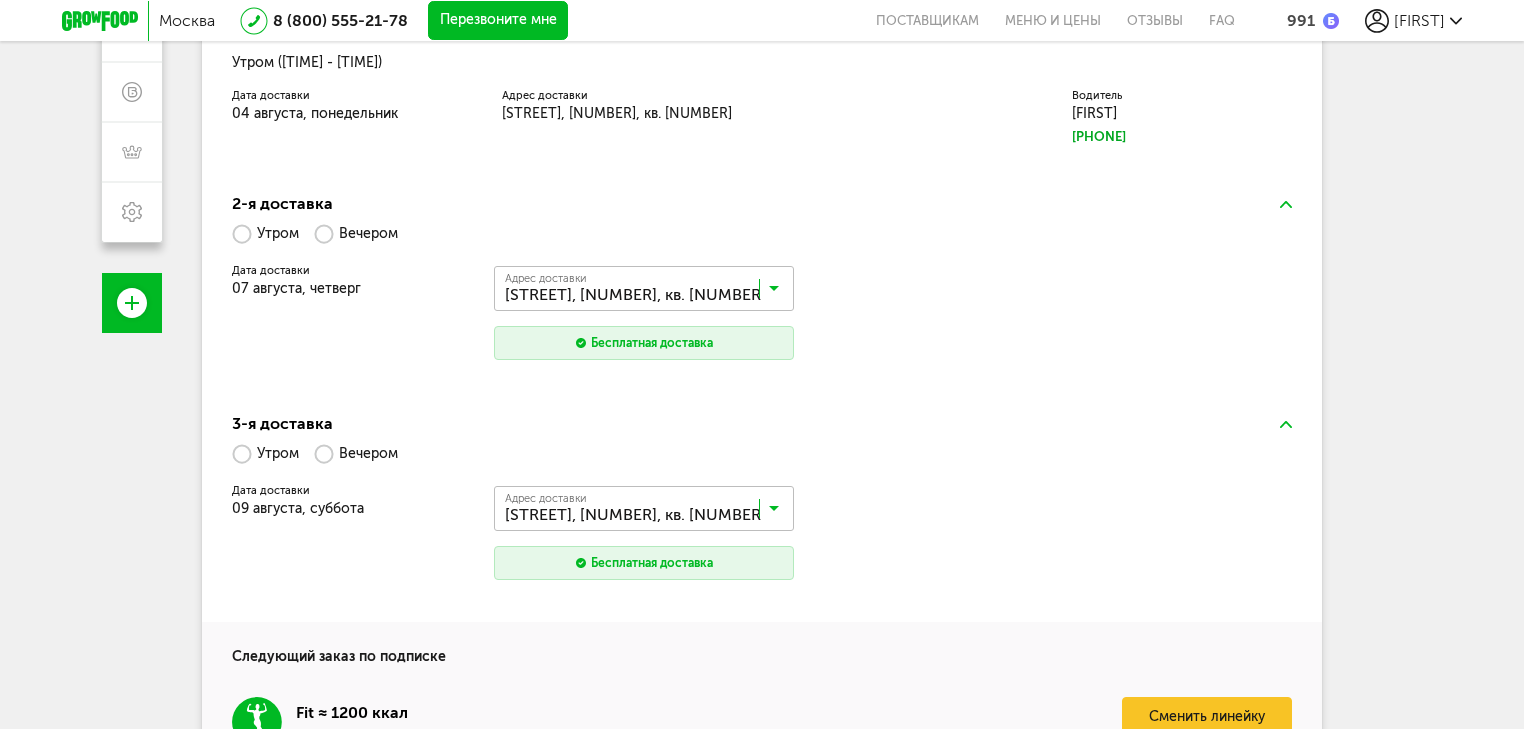 click on "Вечером" at bounding box center (356, 233) 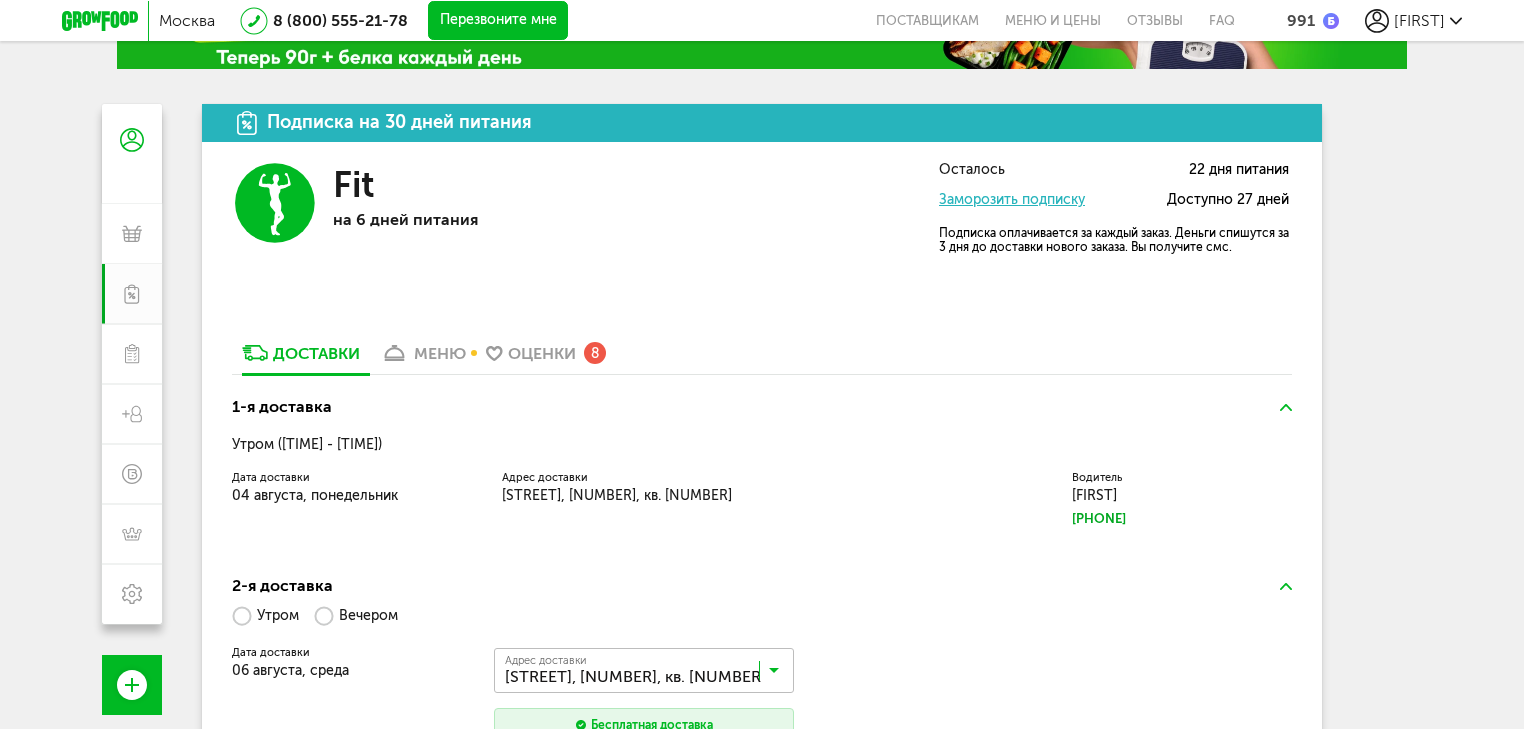 scroll, scrollTop: 114, scrollLeft: 0, axis: vertical 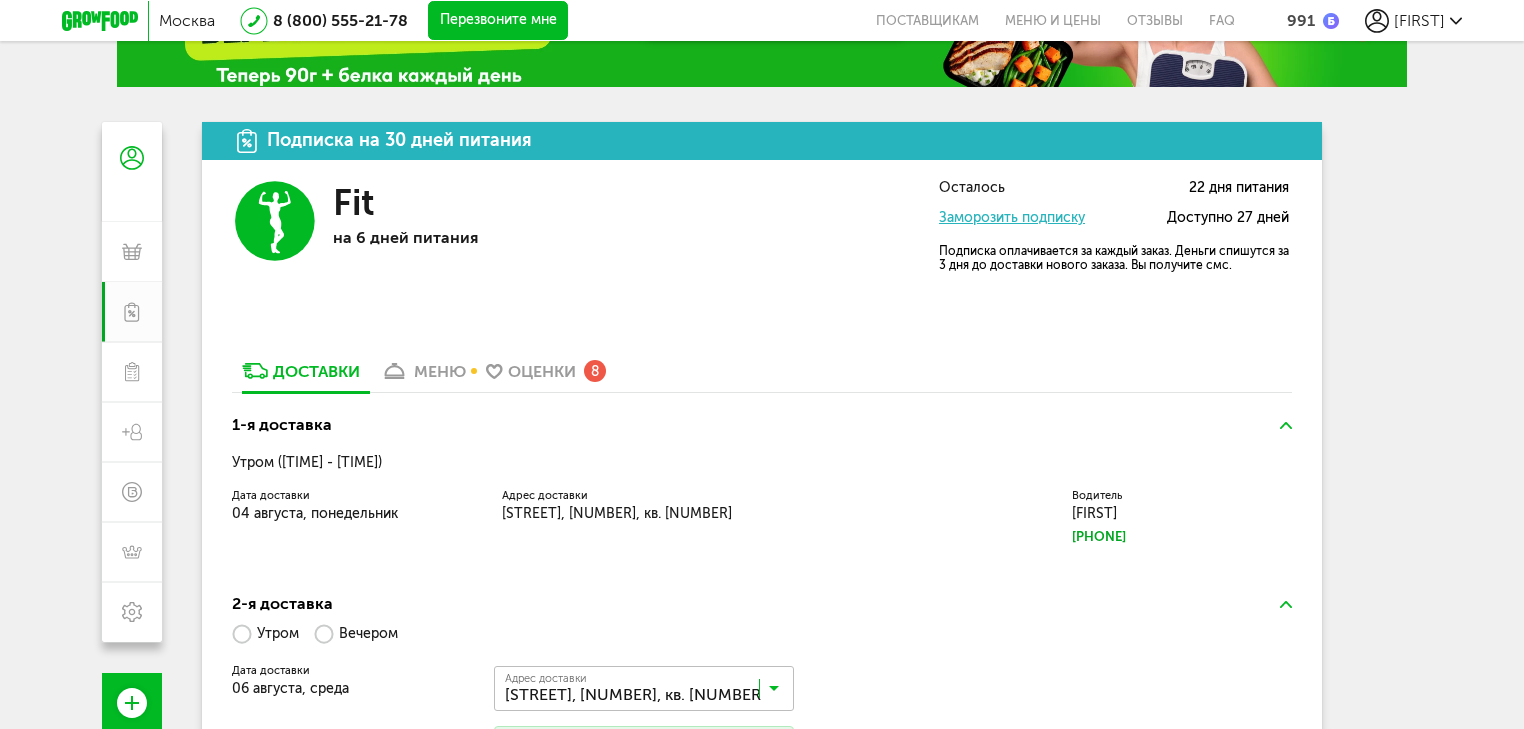 click on "меню" at bounding box center [440, 371] 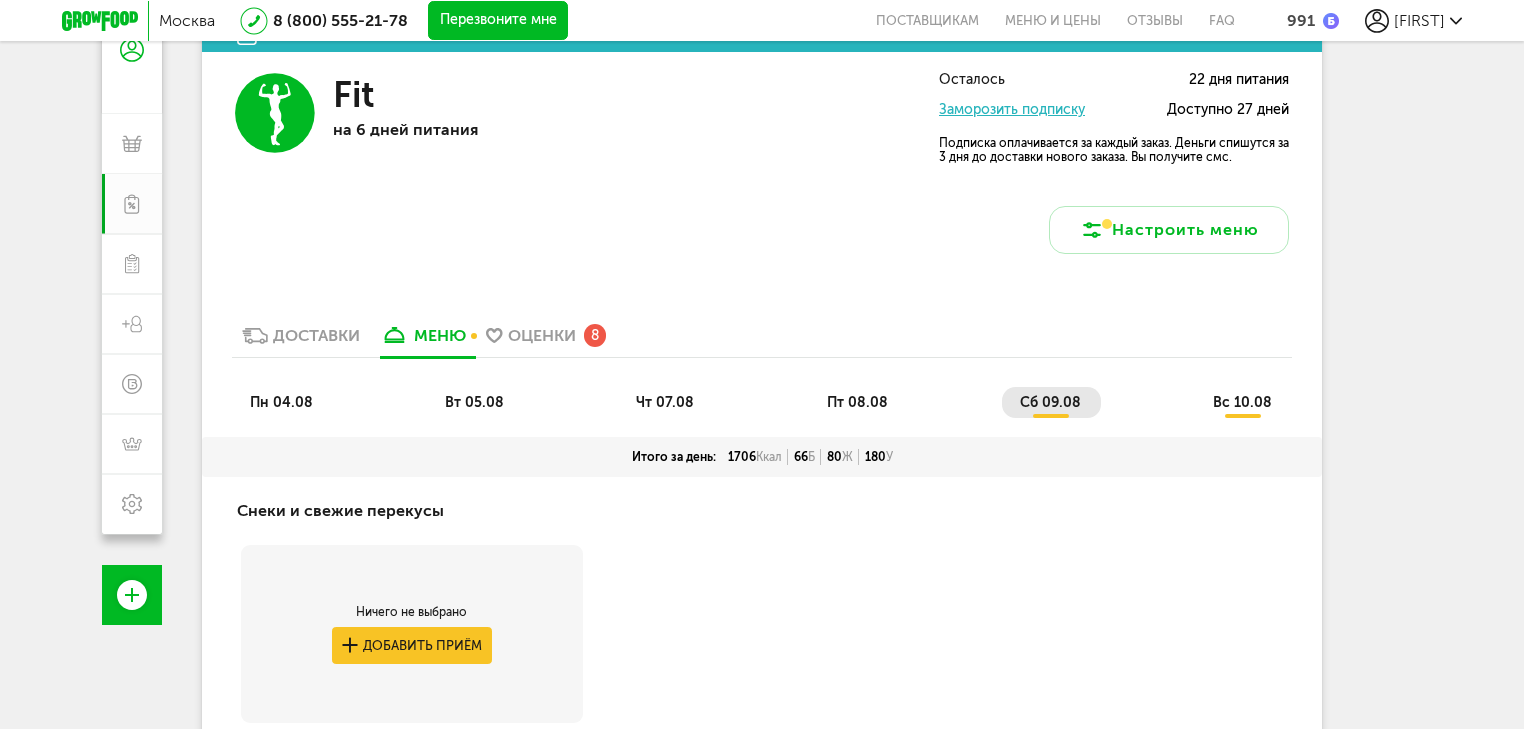 scroll, scrollTop: 194, scrollLeft: 0, axis: vertical 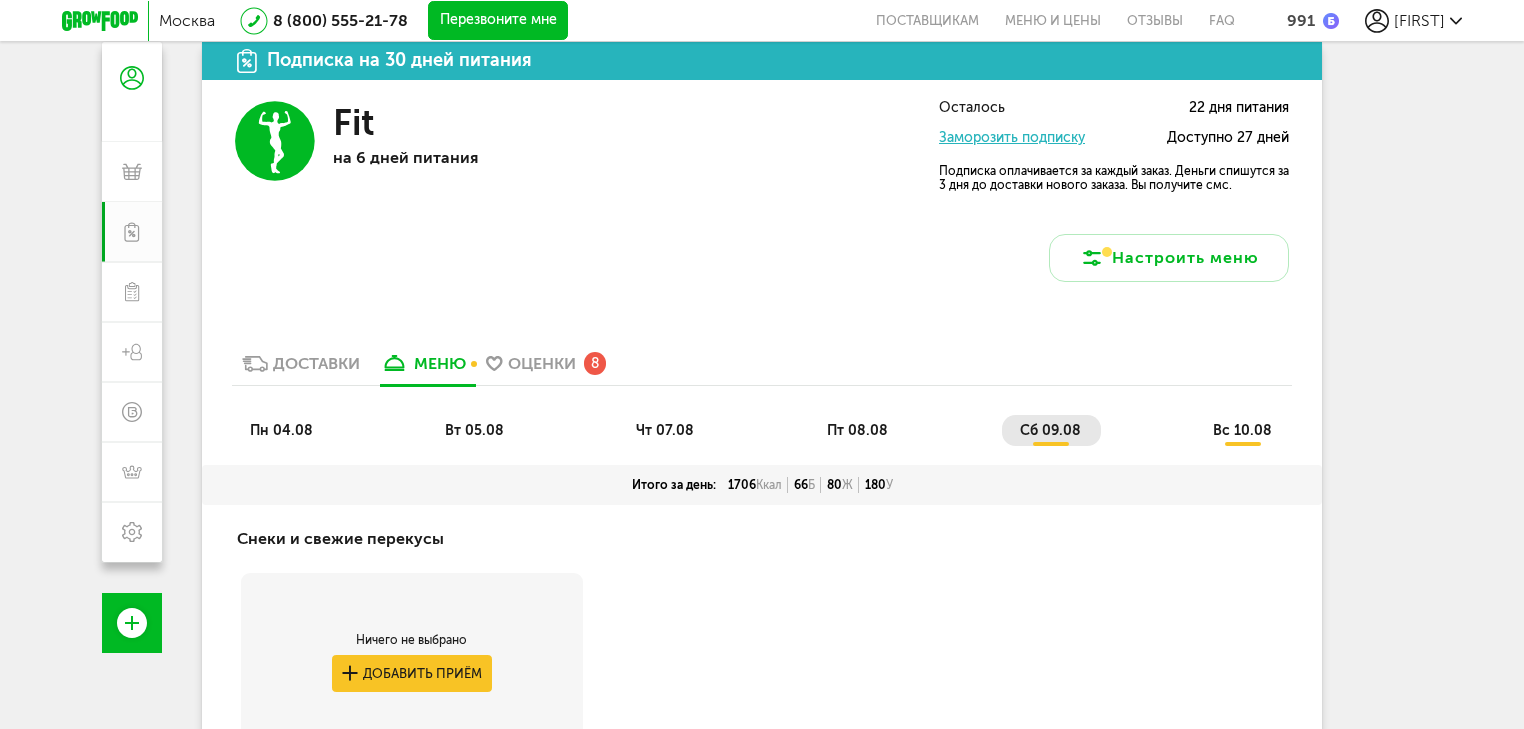 click on "пт 08.08" at bounding box center [857, 430] 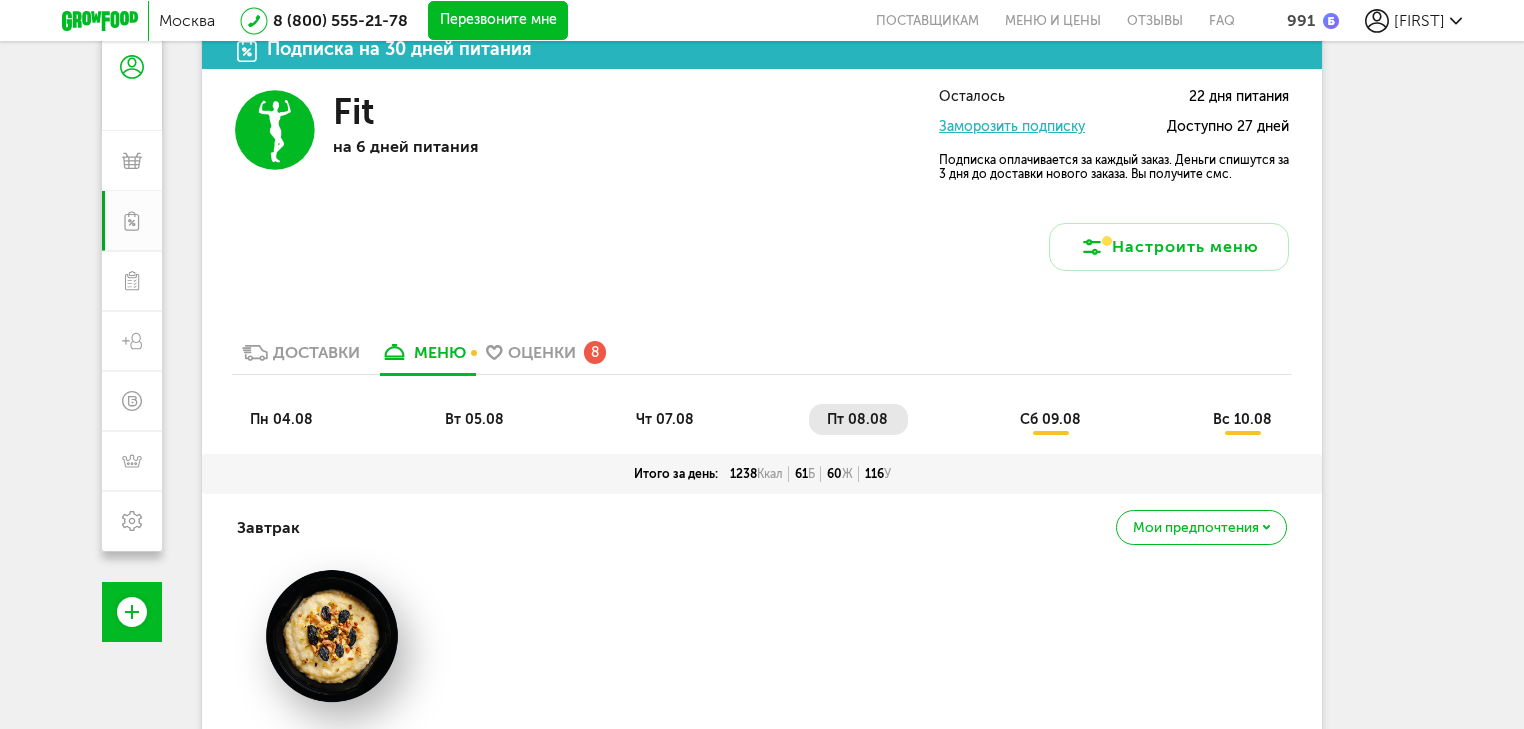 scroll, scrollTop: 194, scrollLeft: 0, axis: vertical 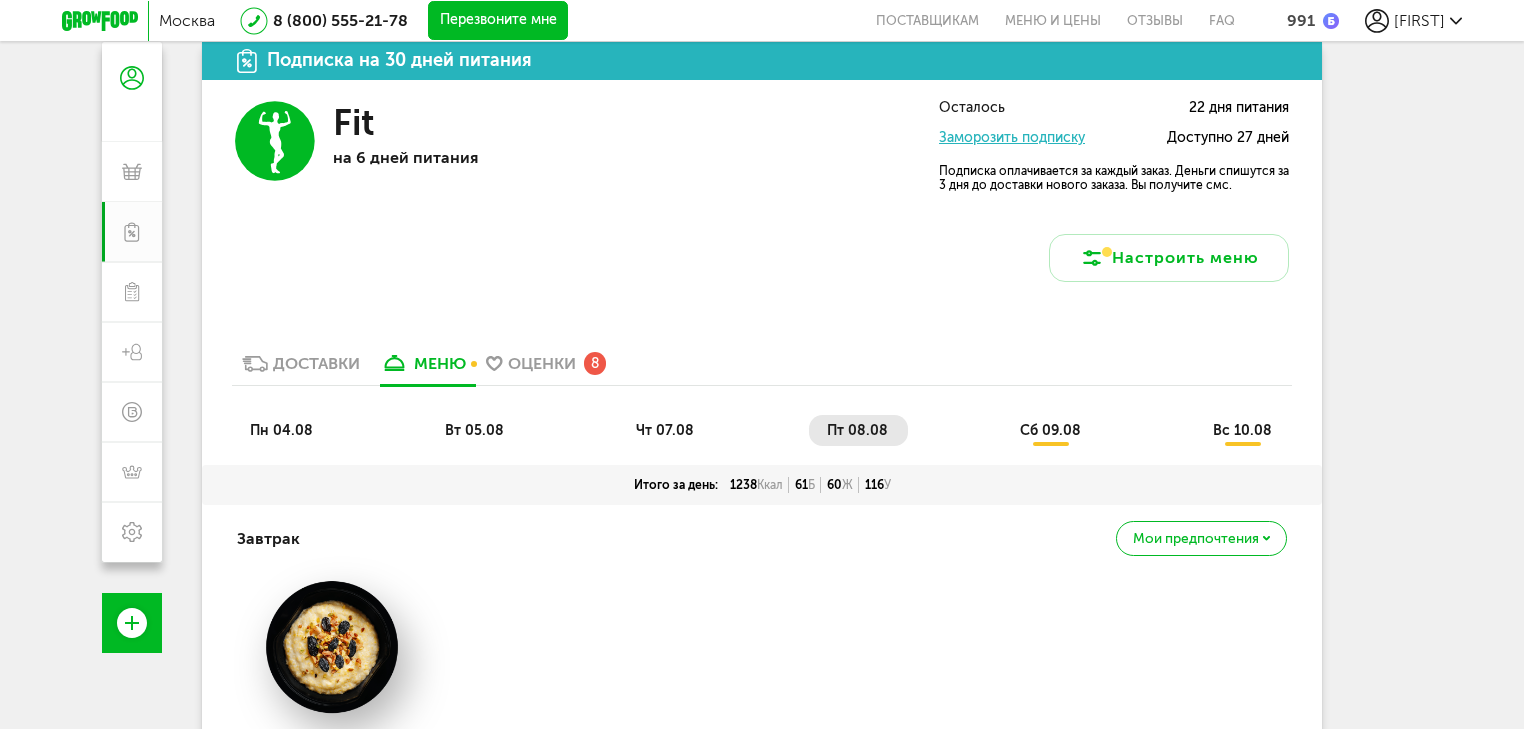 click on "пн 04.08 вт 05.08 чт 07.08 пт 08.08 сб 09.08 вс 10.08" at bounding box center [762, 440] 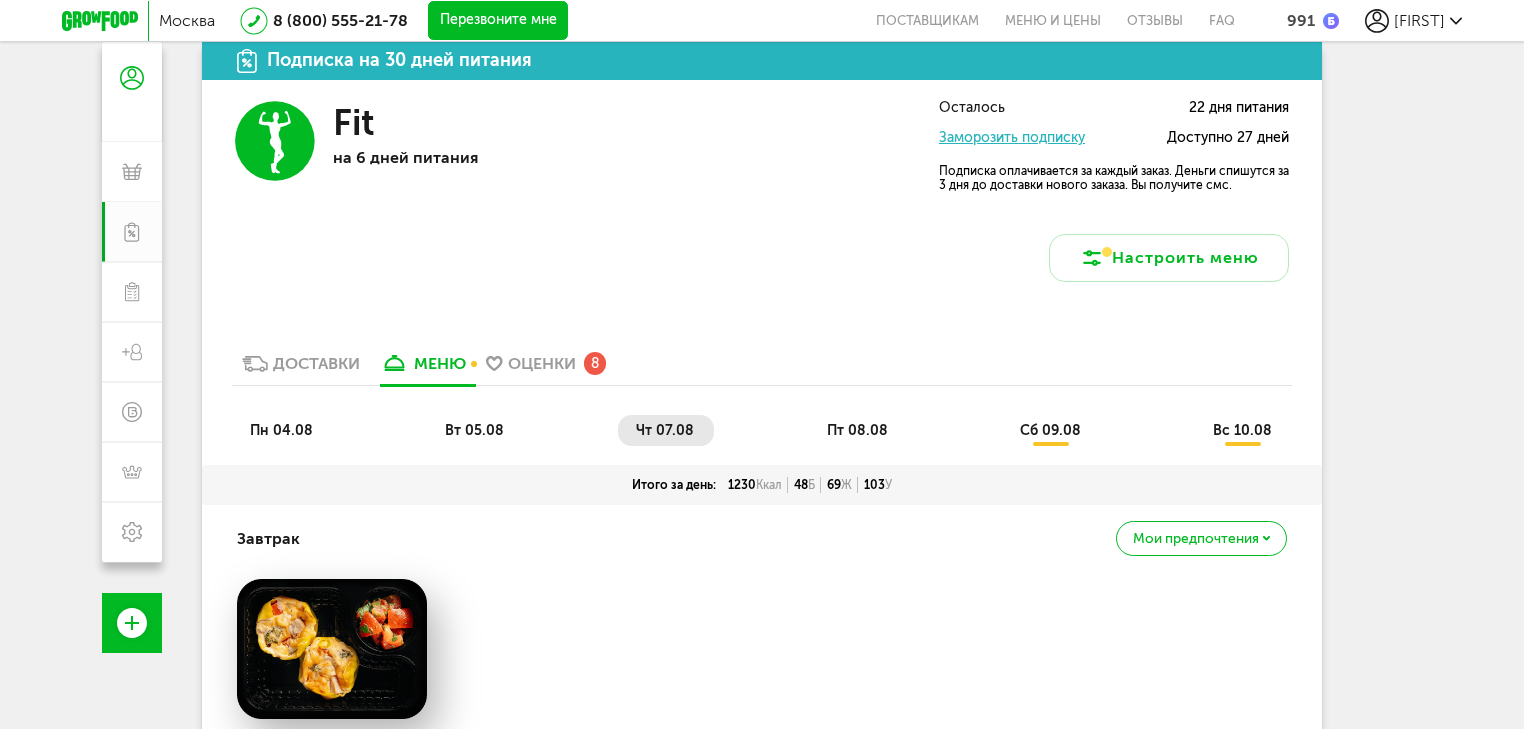 click on "вт 05.08" at bounding box center (474, 430) 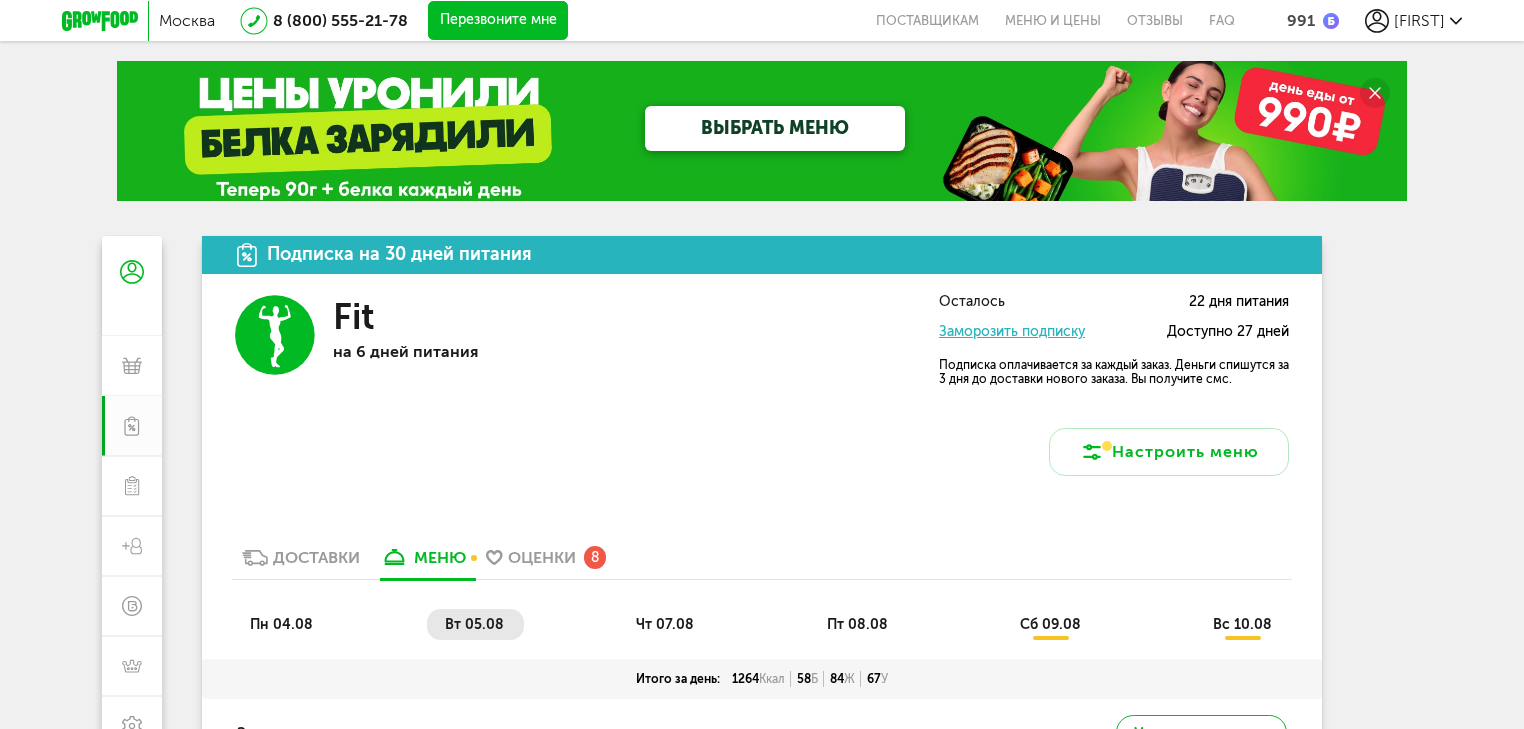 scroll, scrollTop: 560, scrollLeft: 0, axis: vertical 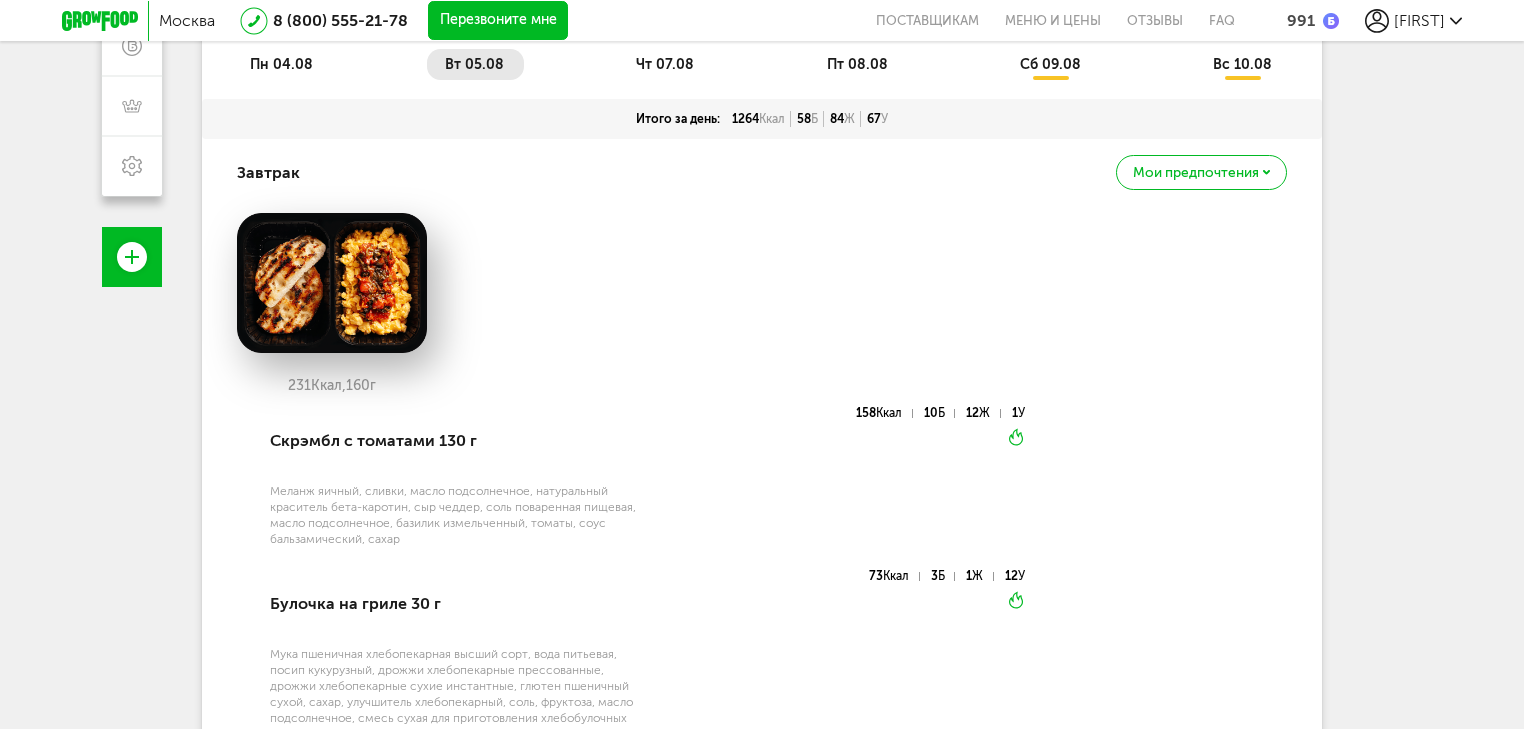 click at bounding box center [332, 283] 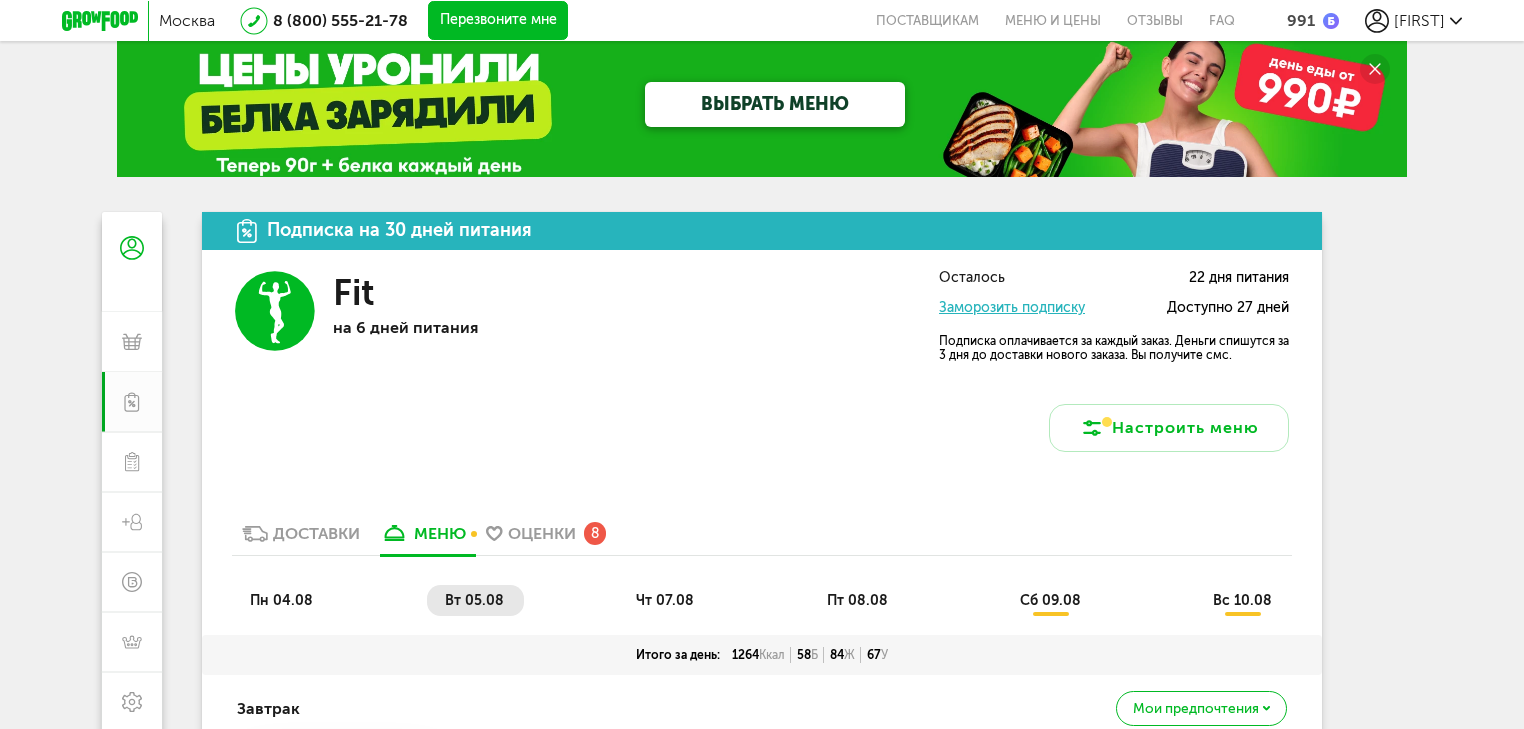 scroll, scrollTop: 0, scrollLeft: 0, axis: both 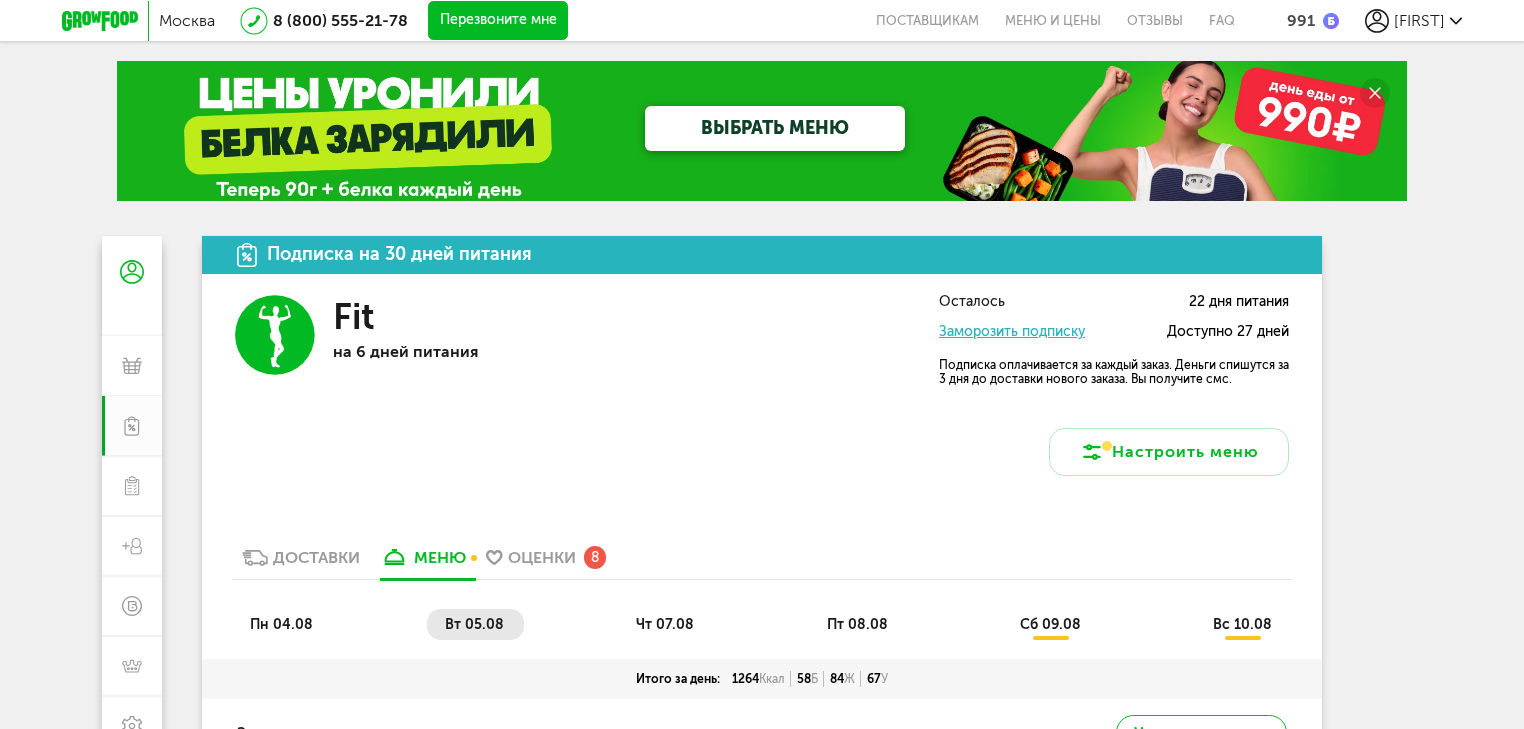 click on "Доставки" at bounding box center [316, 557] 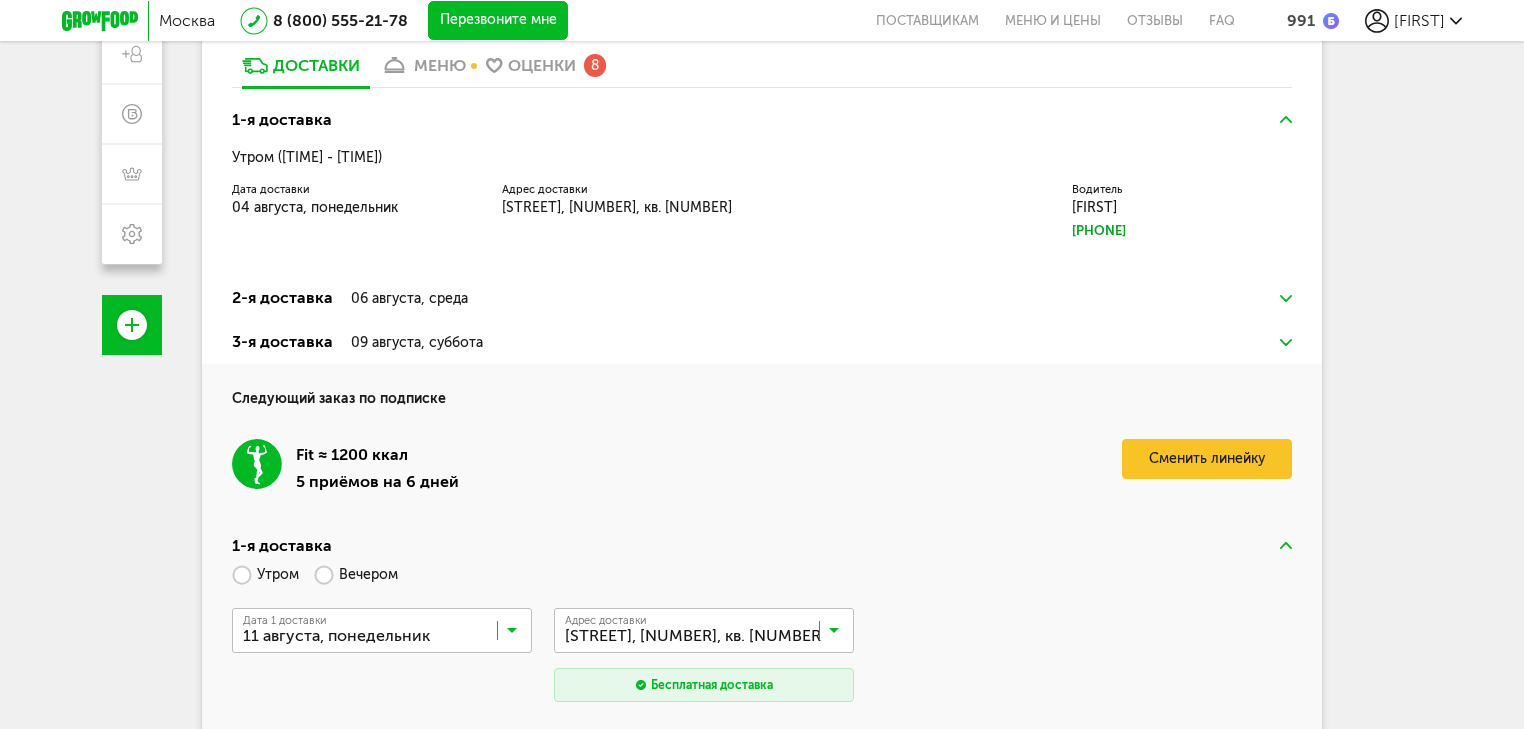scroll, scrollTop: 507, scrollLeft: 0, axis: vertical 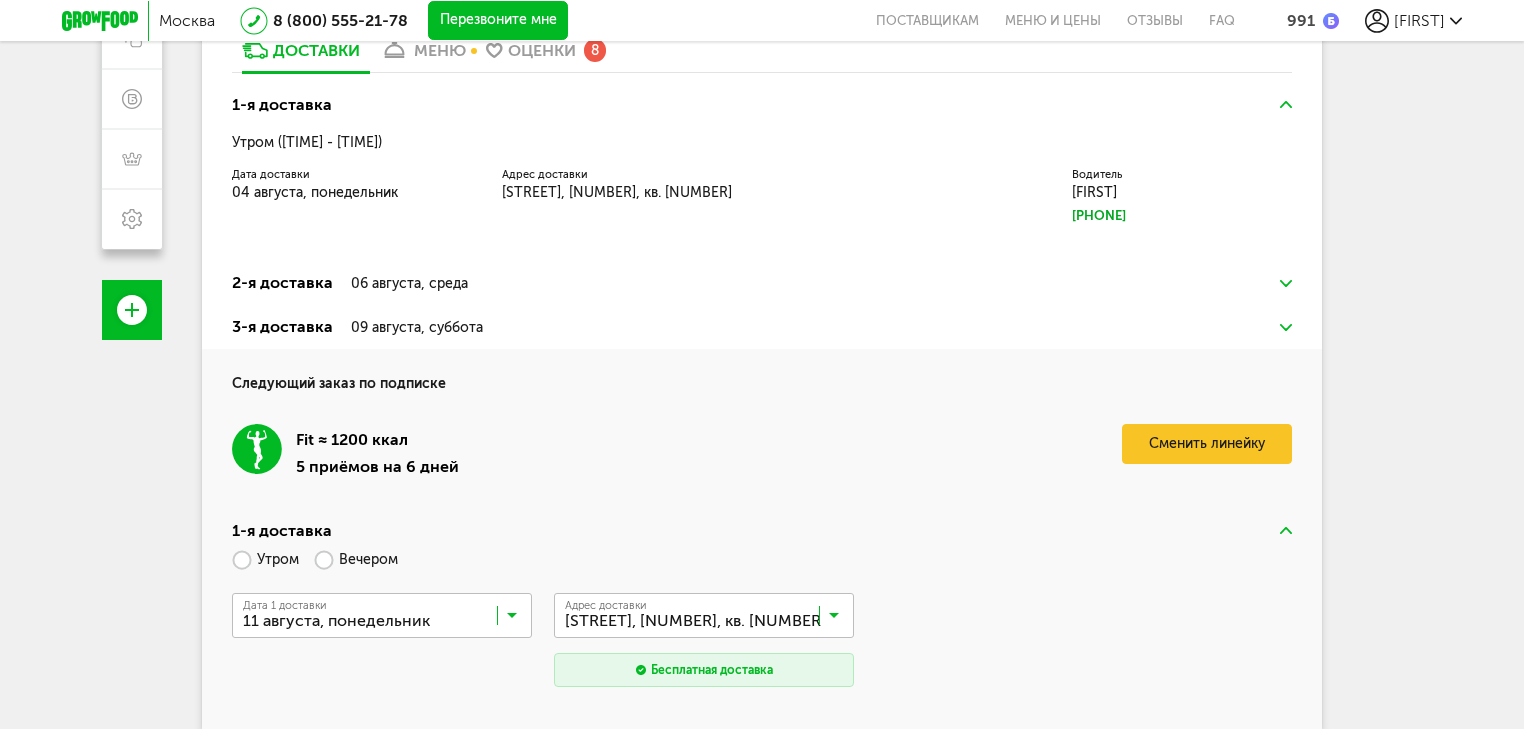 click on "Fit ≈ 1200 ккал   5 приёмов на 6 дней   Сменить линейку" at bounding box center [762, 451] 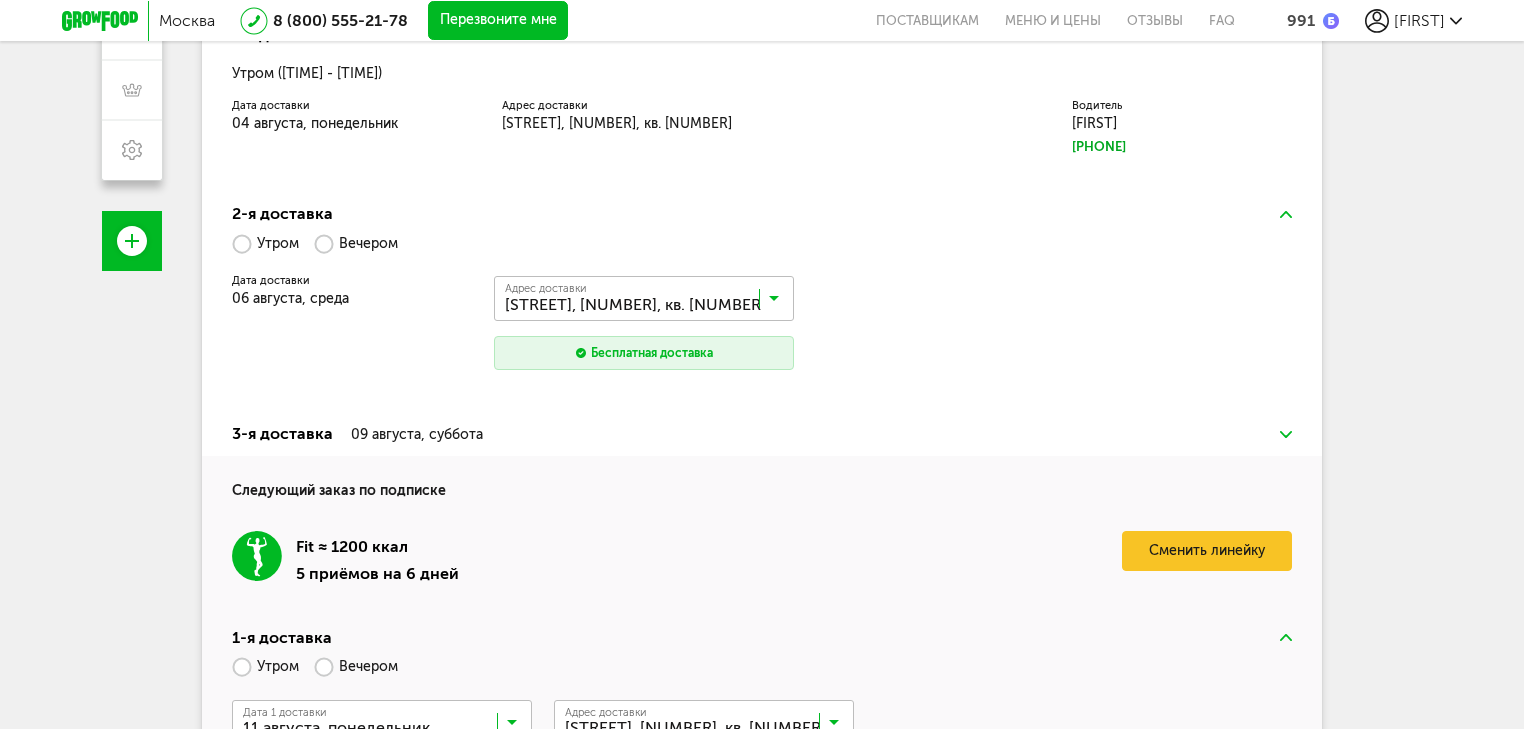 scroll, scrollTop: 682, scrollLeft: 0, axis: vertical 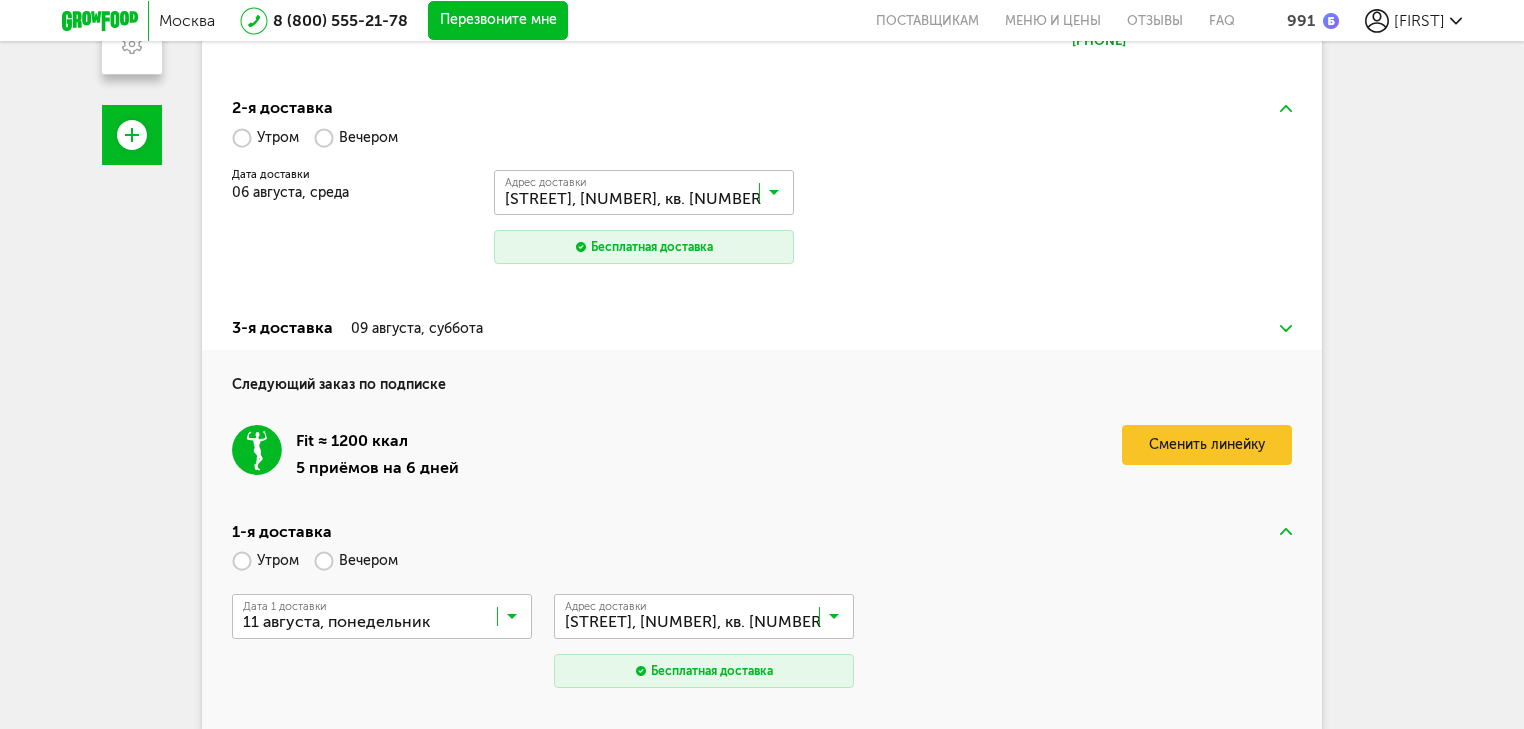 click on "09 августа, суббота" at bounding box center (417, 329) 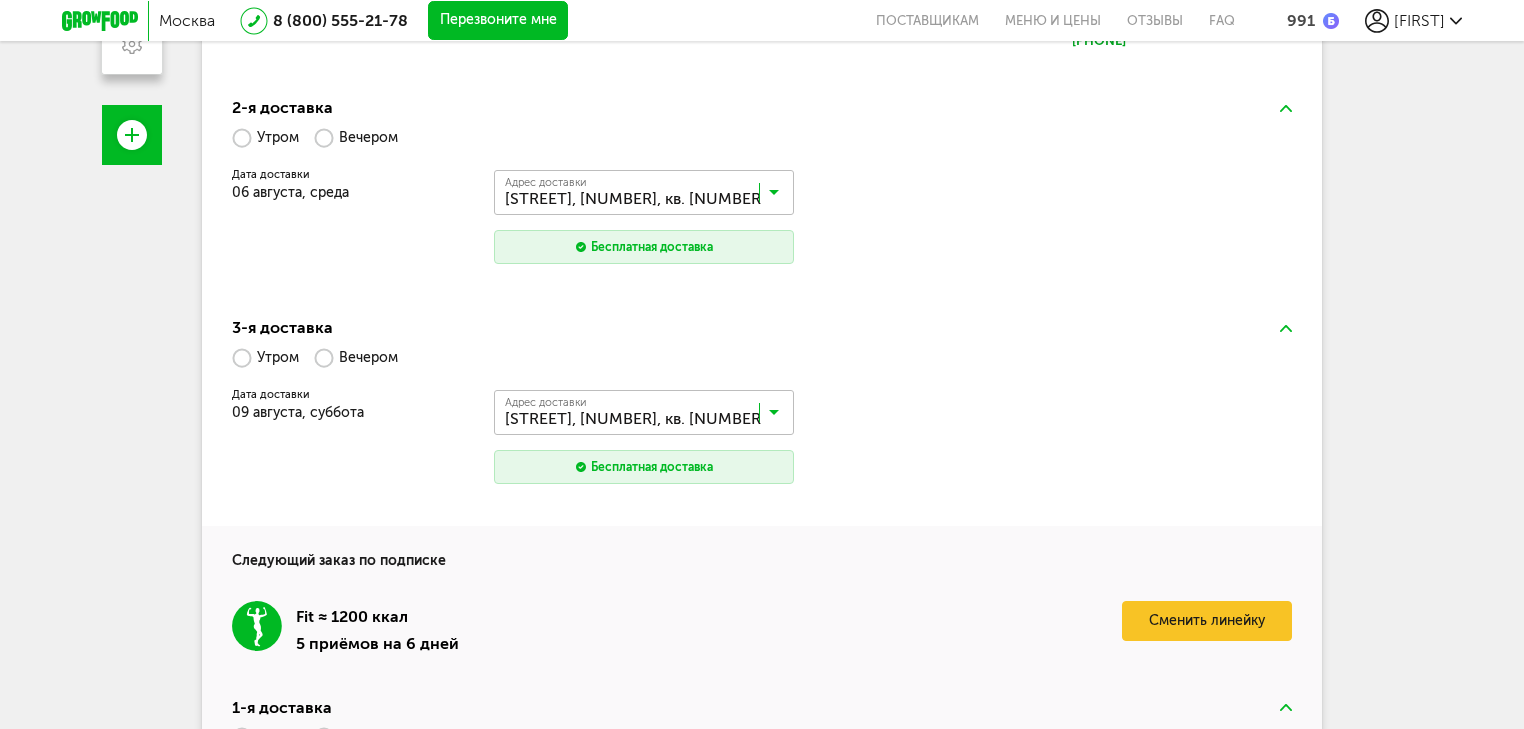 click on "Дата доставки" at bounding box center (352, 395) 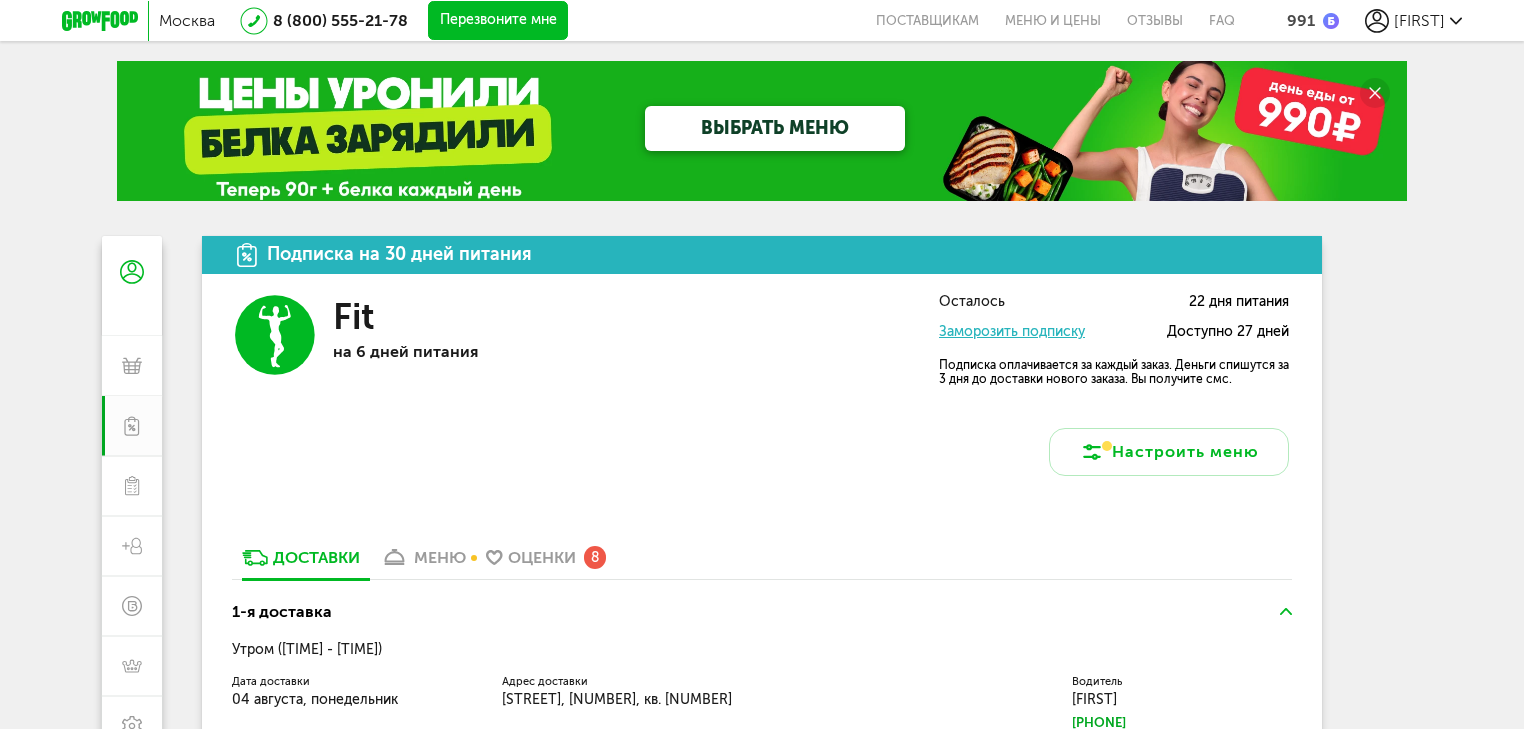 scroll, scrollTop: 0, scrollLeft: 0, axis: both 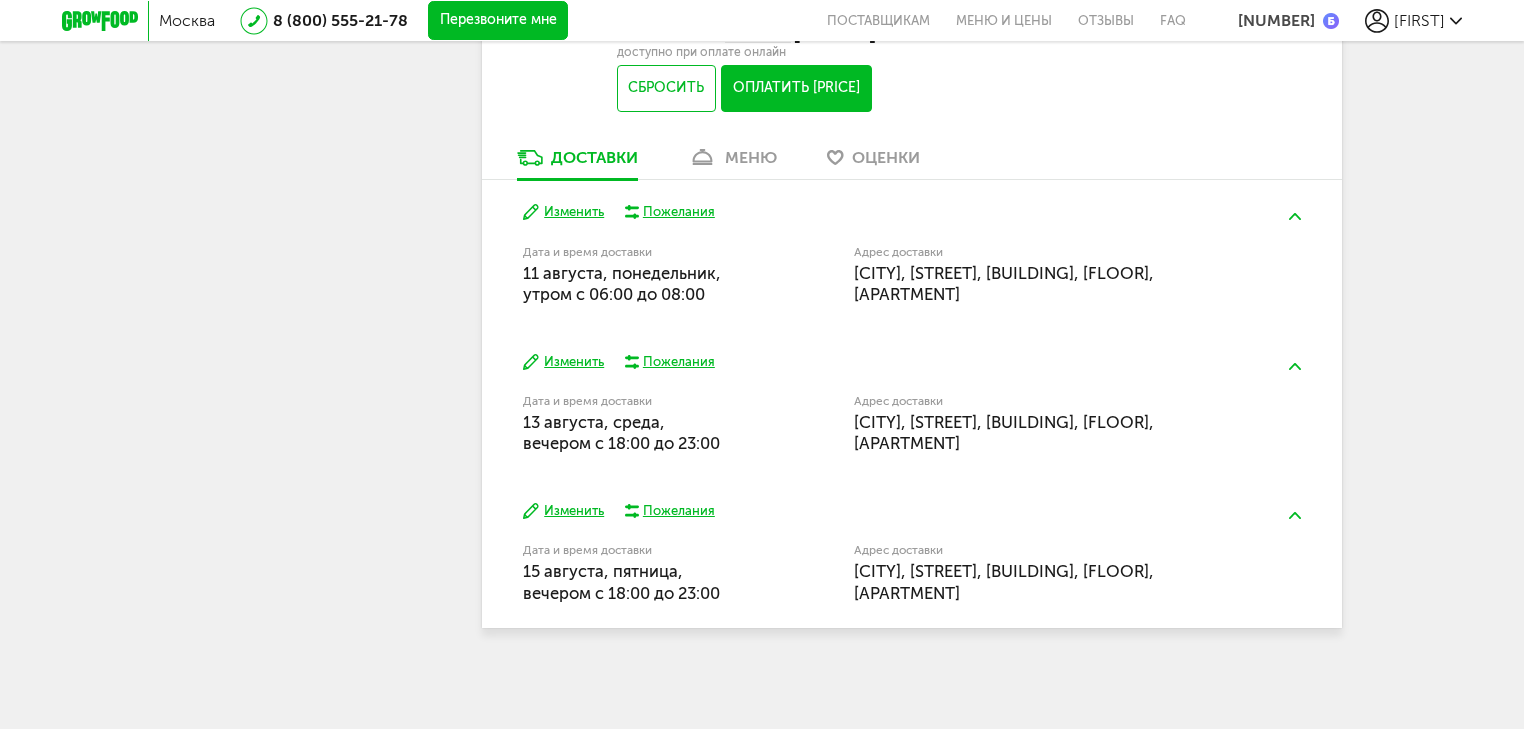 click on "Изменить" at bounding box center [563, 511] 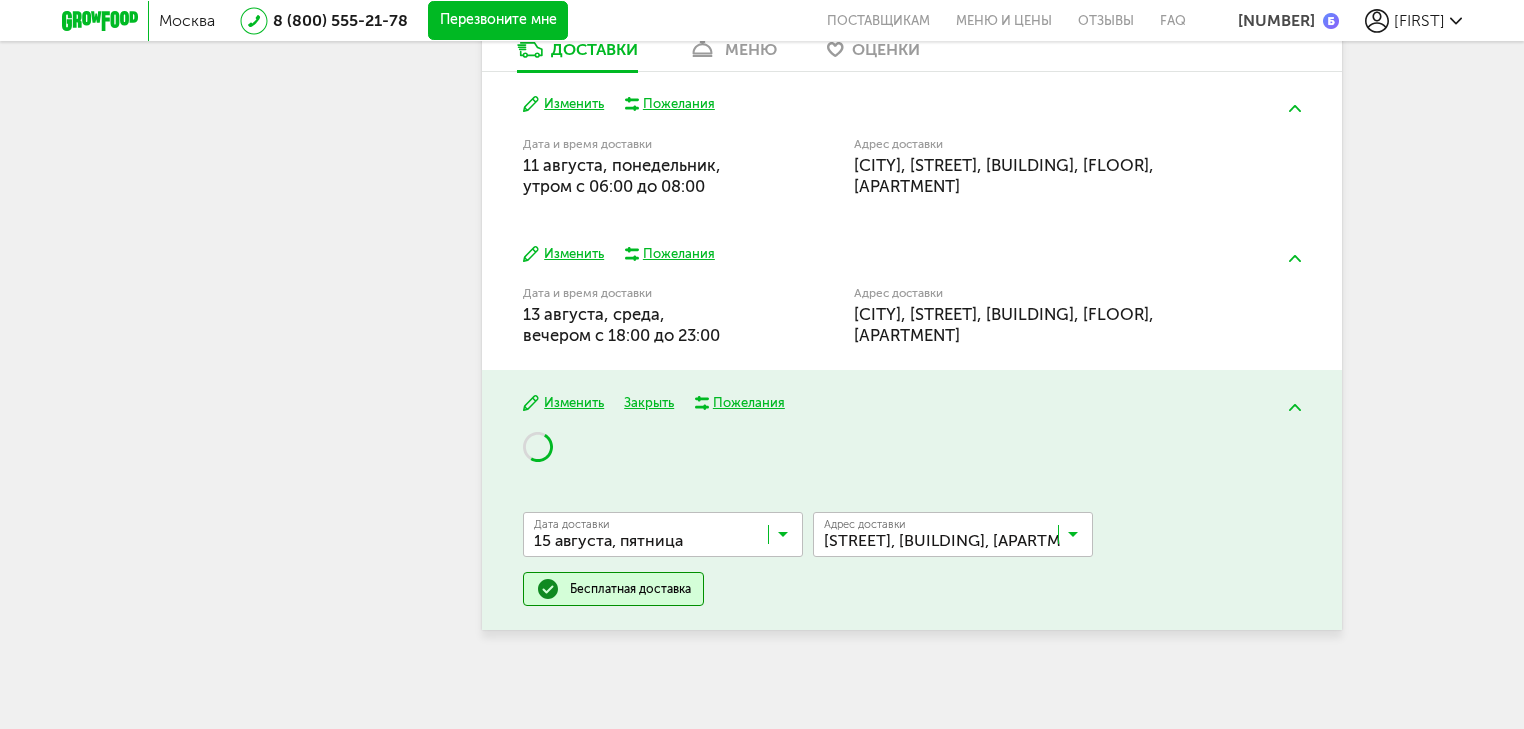 scroll, scrollTop: 1180, scrollLeft: 0, axis: vertical 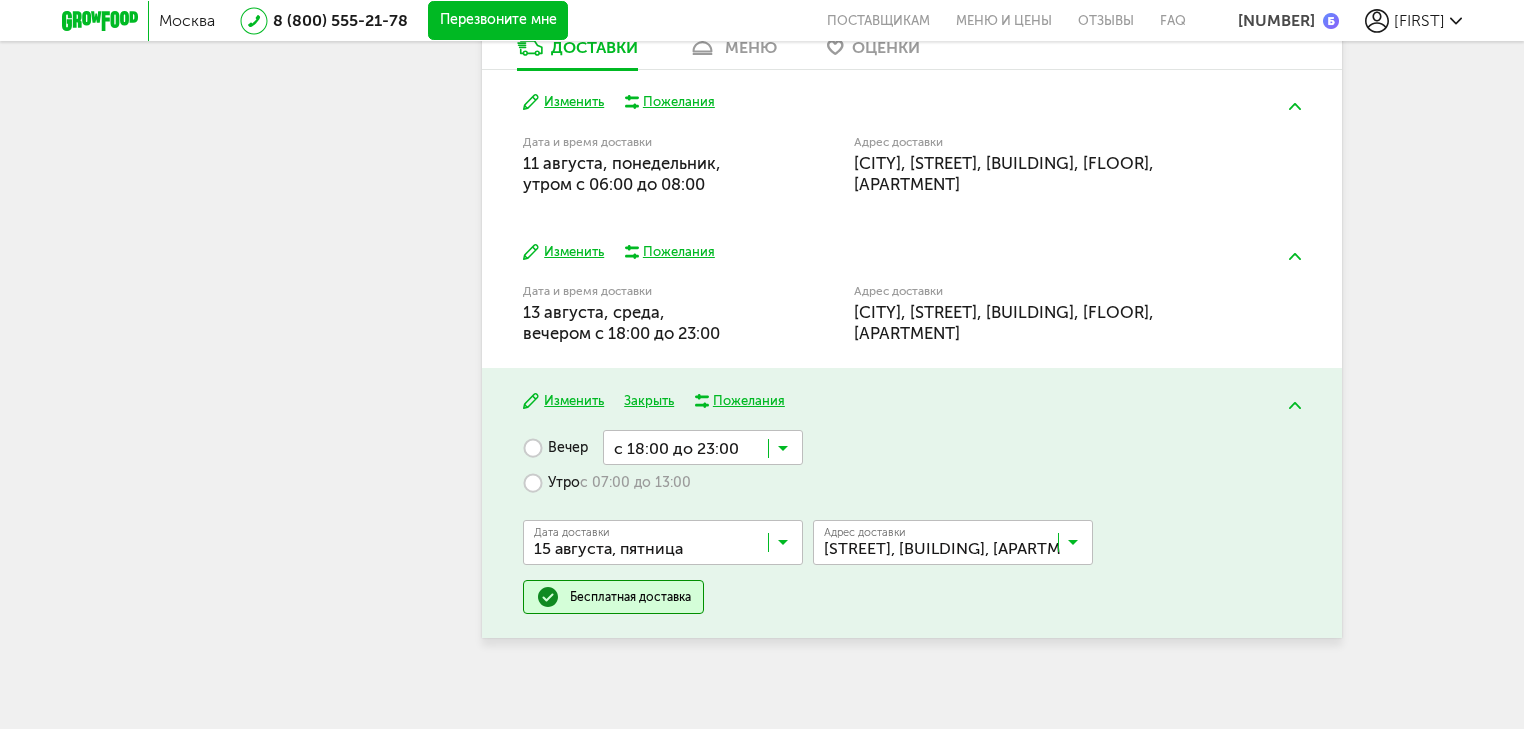 click on "Изменить" at bounding box center [563, 401] 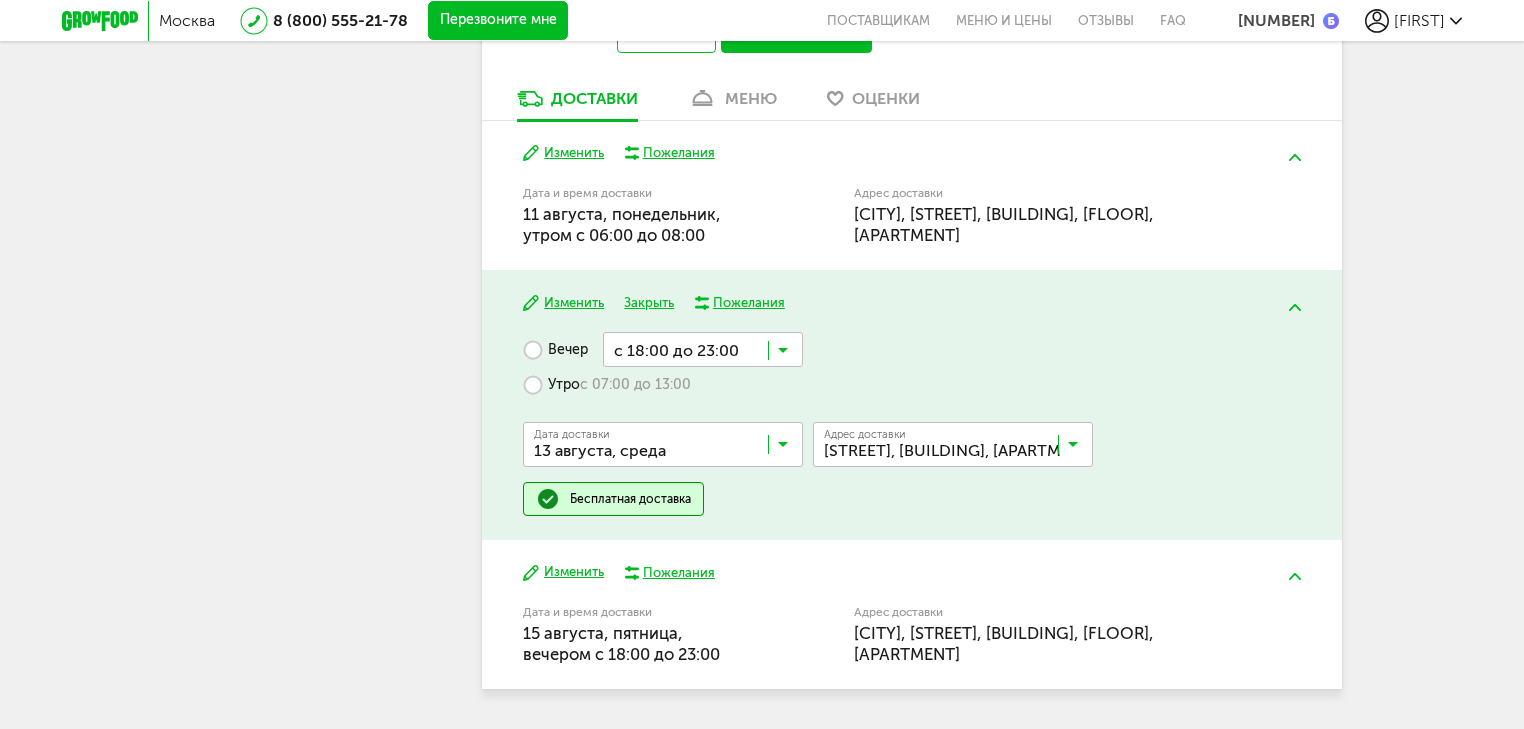 scroll, scrollTop: 1100, scrollLeft: 0, axis: vertical 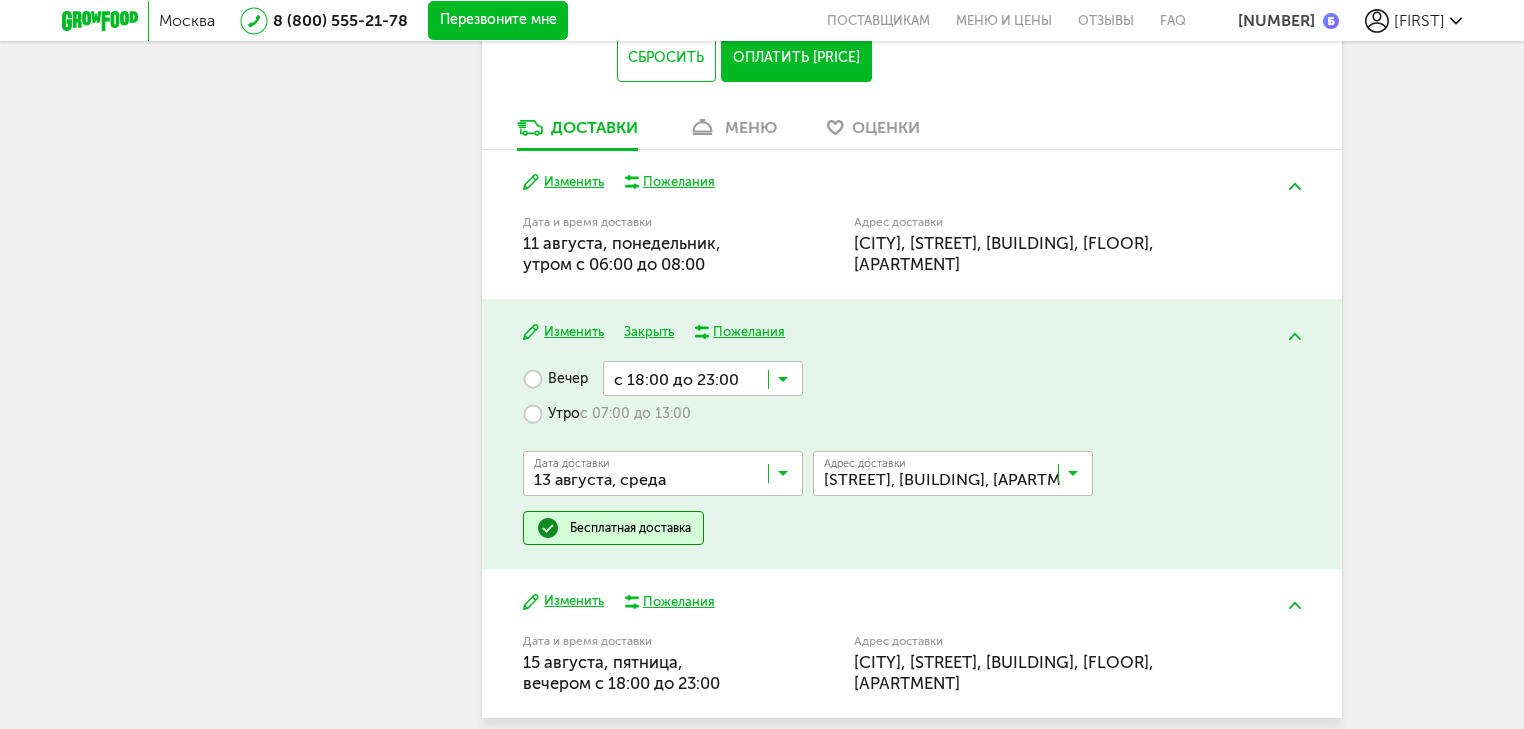 click on "Утро  с 07:00 до 13:00" at bounding box center (607, 413) 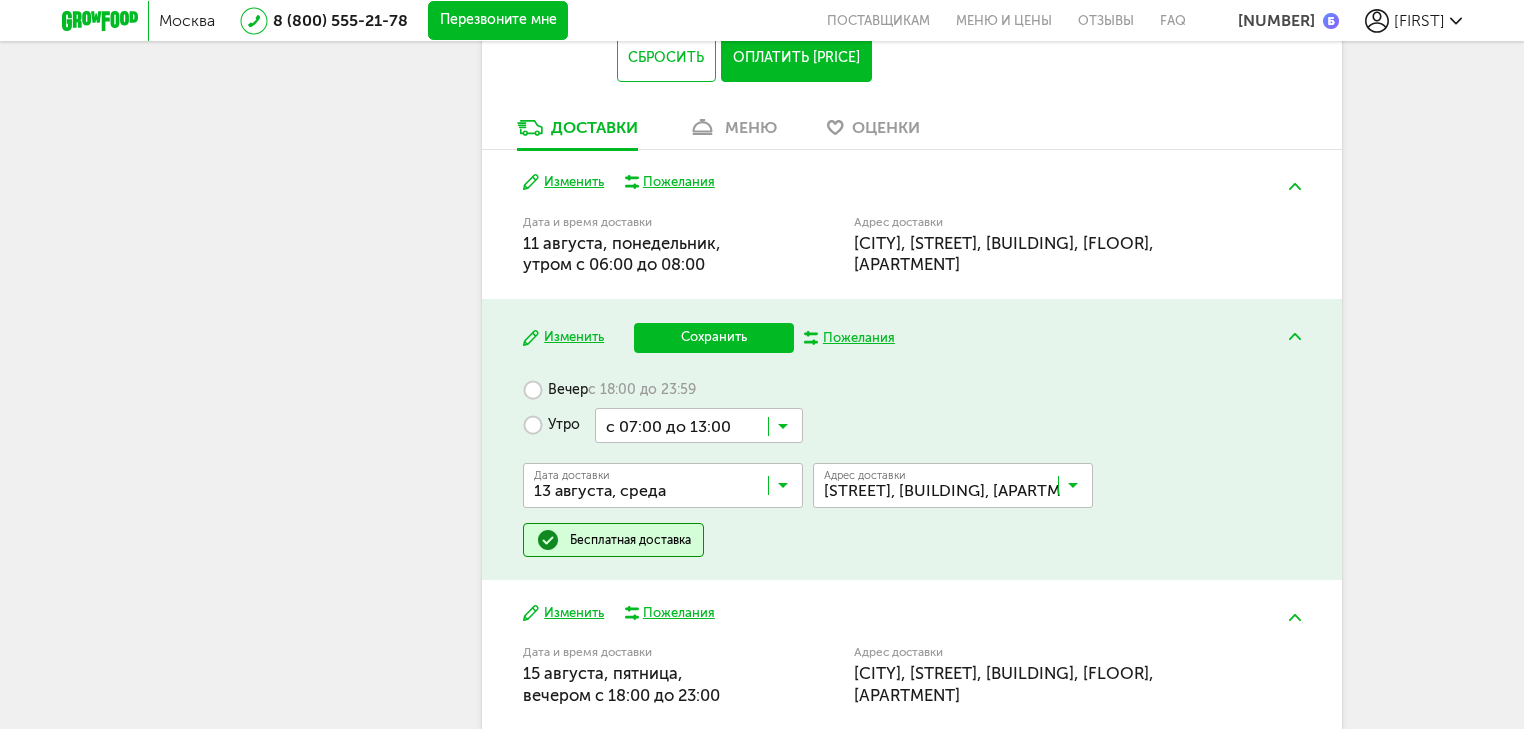 click on "Сохранить" at bounding box center [714, 338] 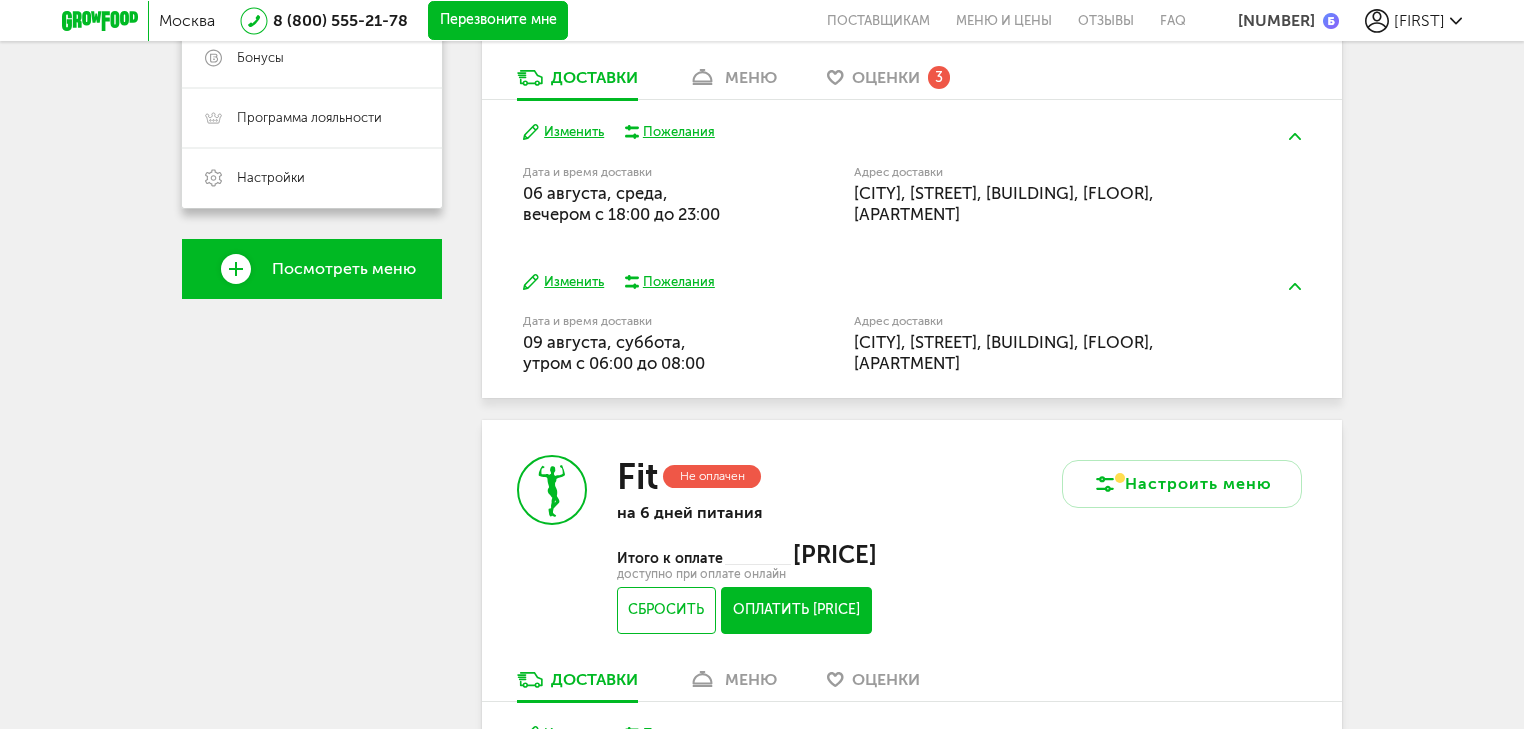 scroll, scrollTop: 1071, scrollLeft: 0, axis: vertical 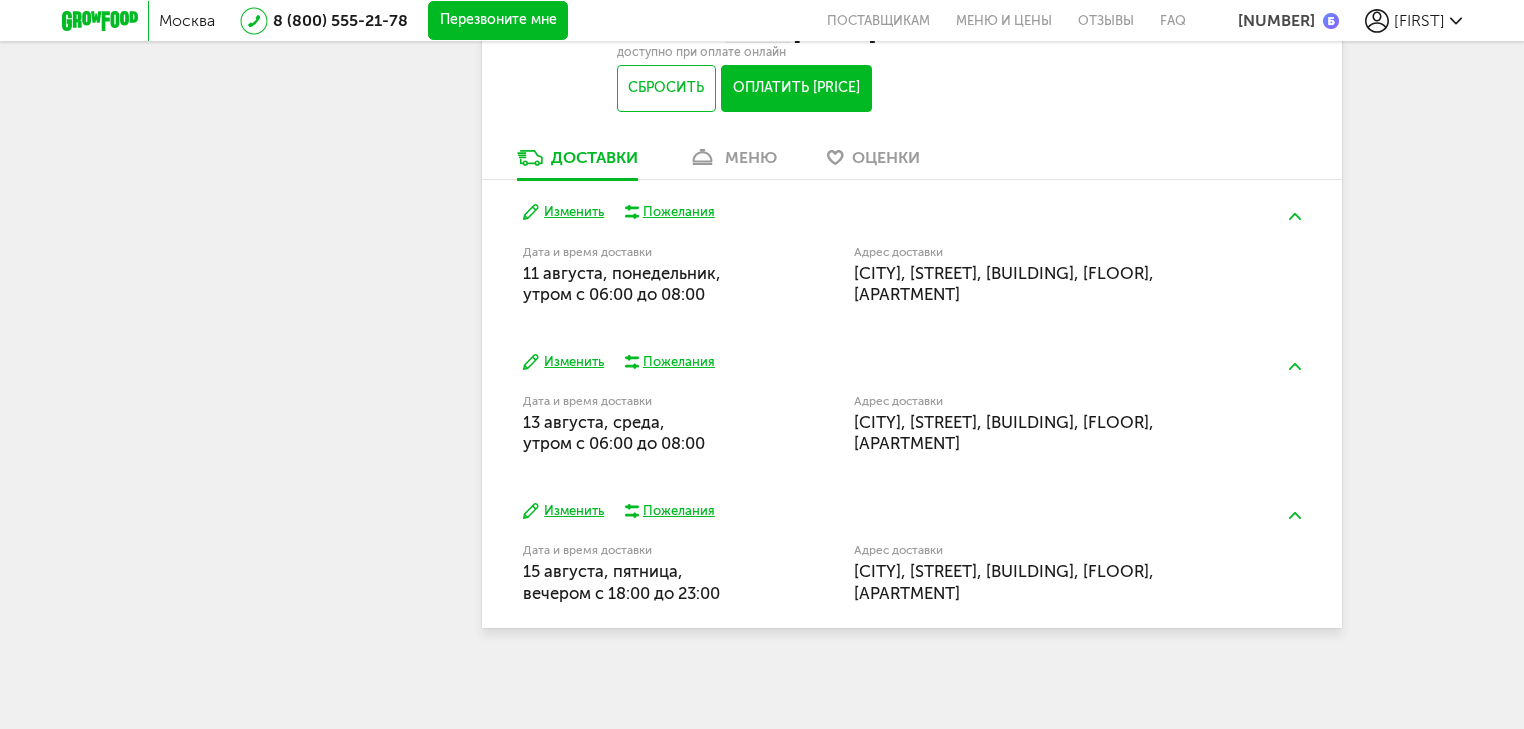 click on "Изменить" at bounding box center [563, 212] 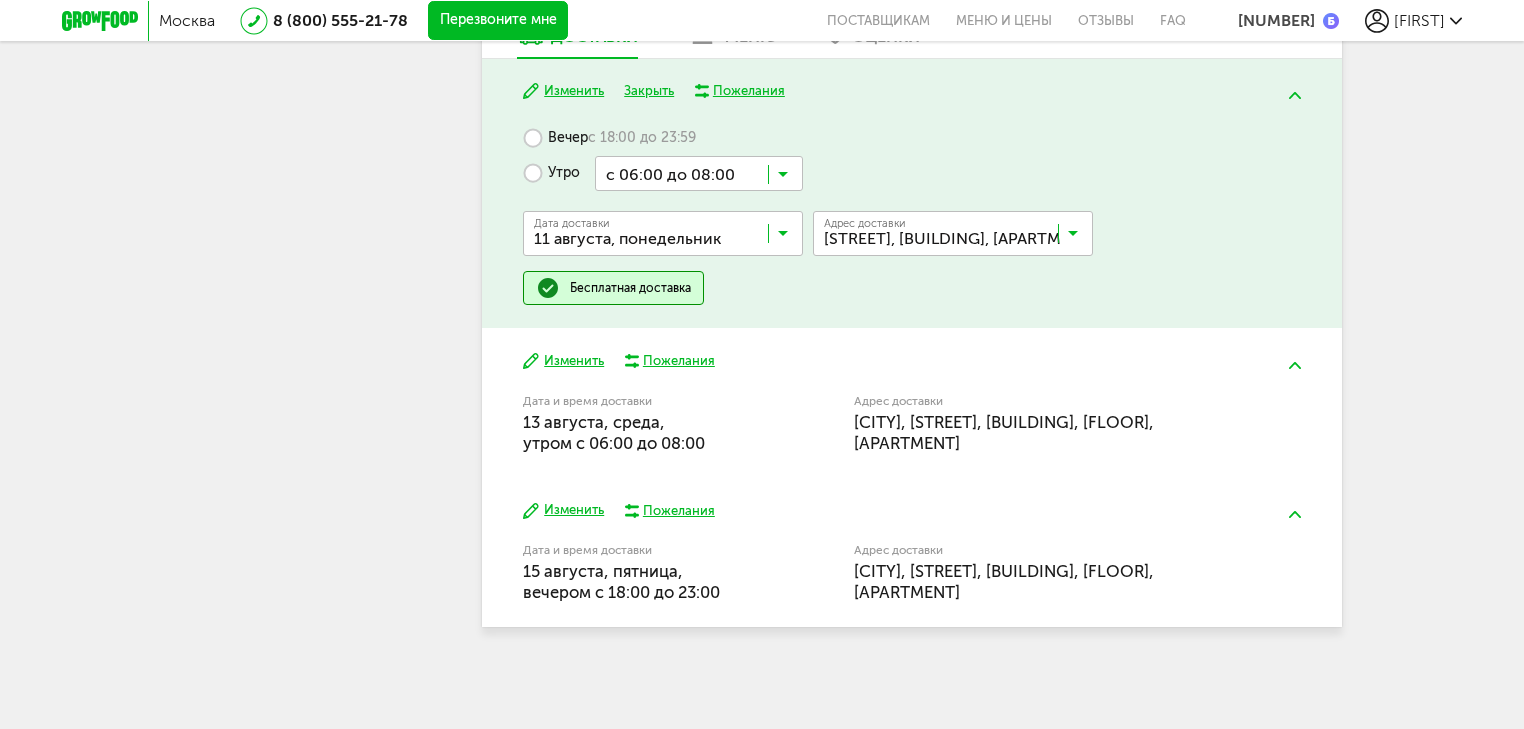 click on "Изменить" at bounding box center (563, 361) 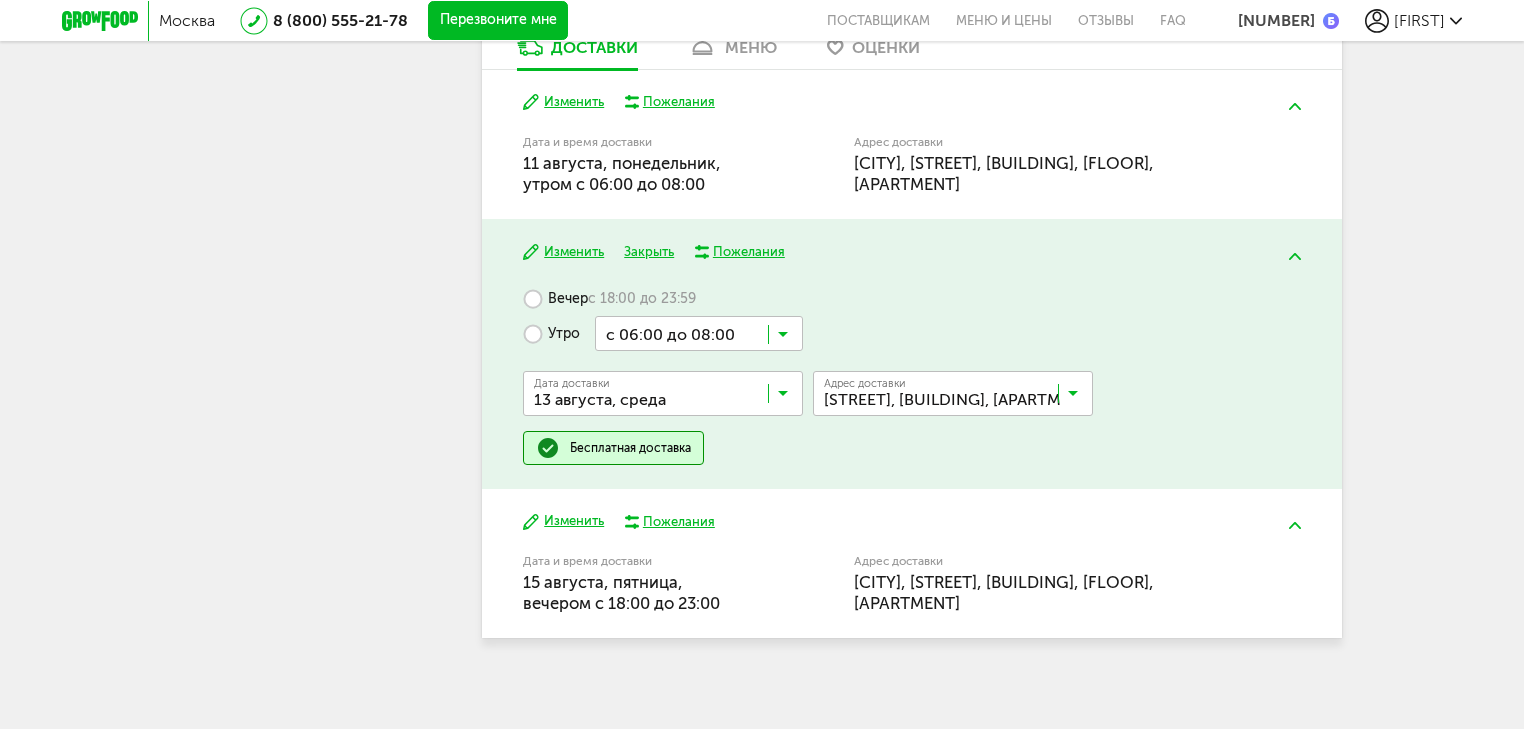 scroll, scrollTop: 1191, scrollLeft: 0, axis: vertical 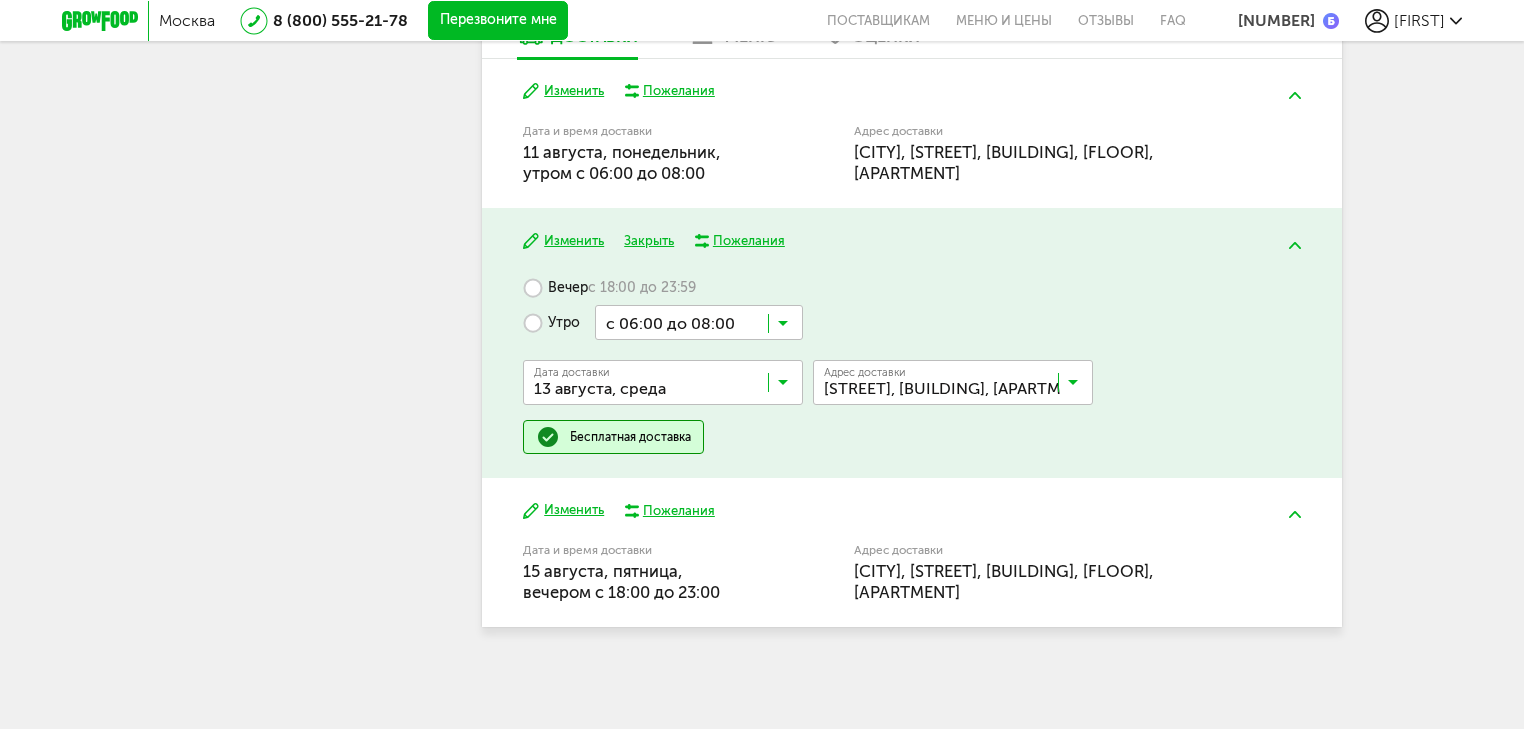 click on "Изменить" at bounding box center (563, 510) 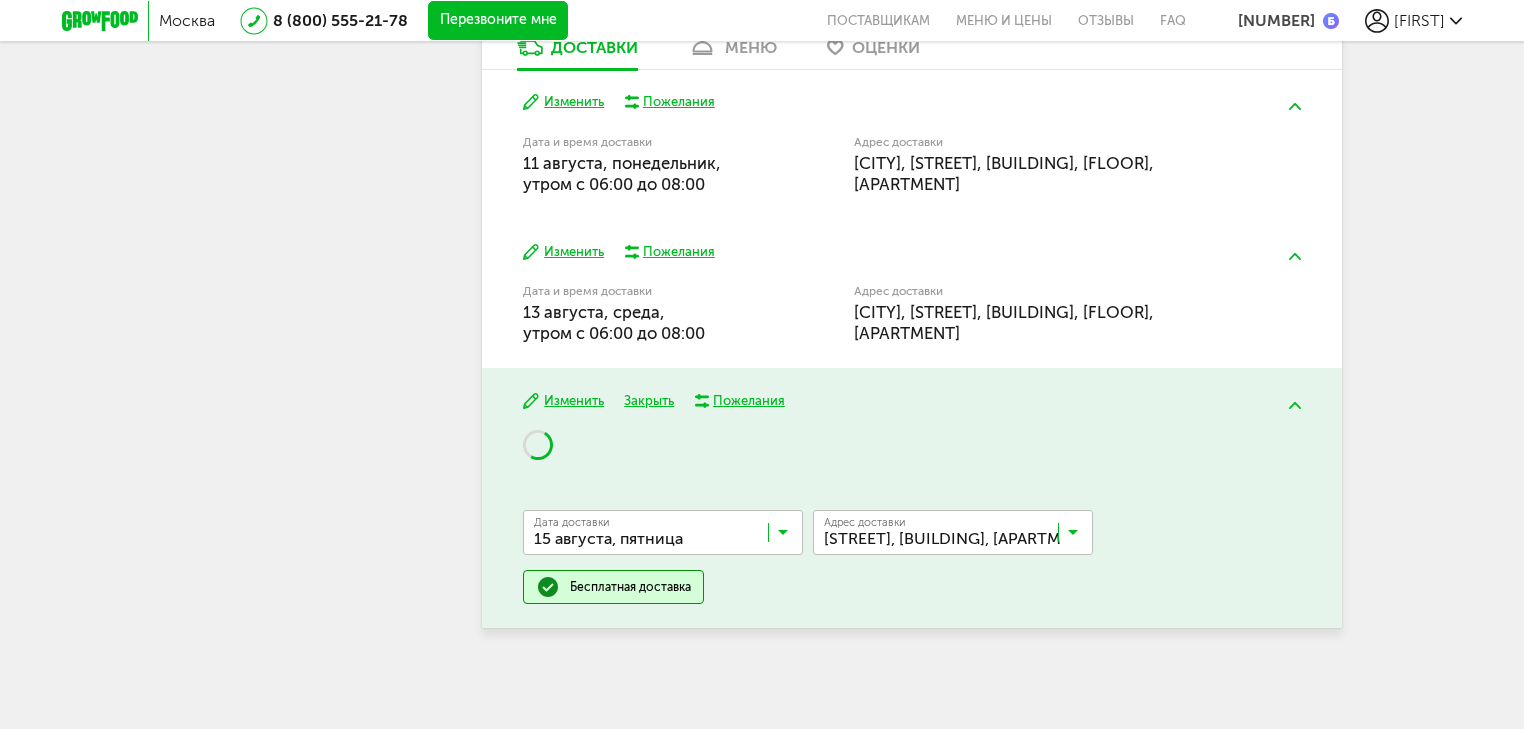 scroll, scrollTop: 1191, scrollLeft: 0, axis: vertical 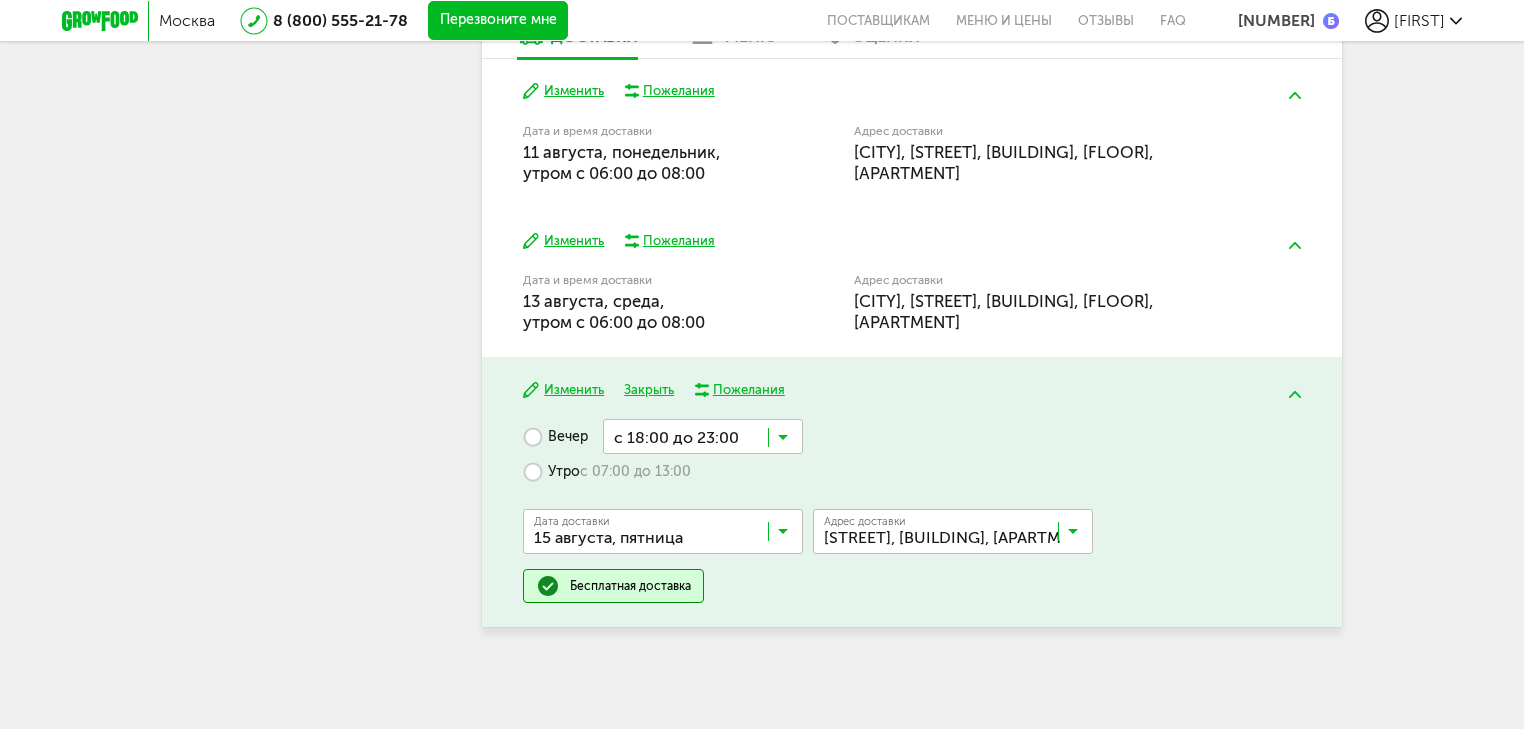 click on "Утро  с 07:00 до 13:00" at bounding box center (607, 471) 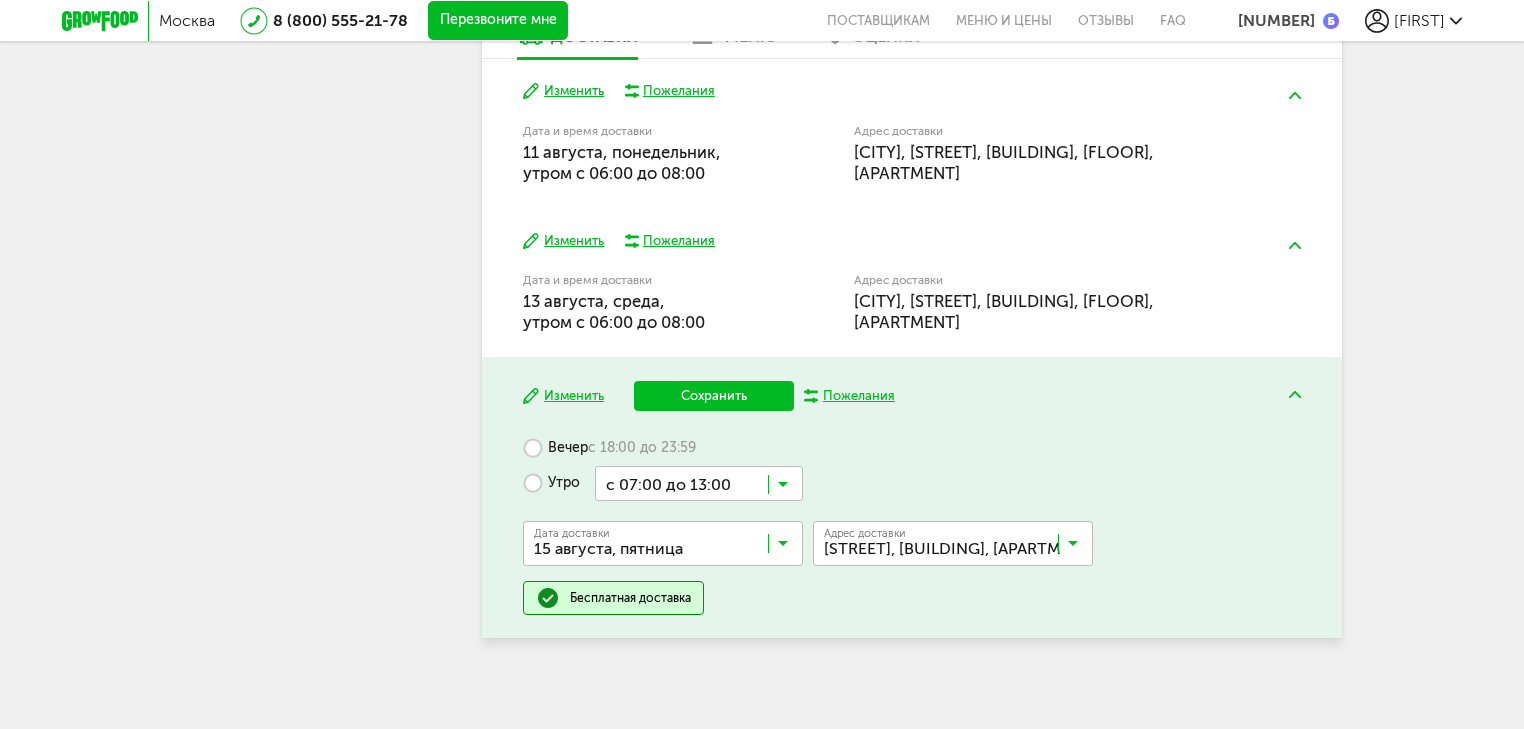 click at bounding box center [699, 483] 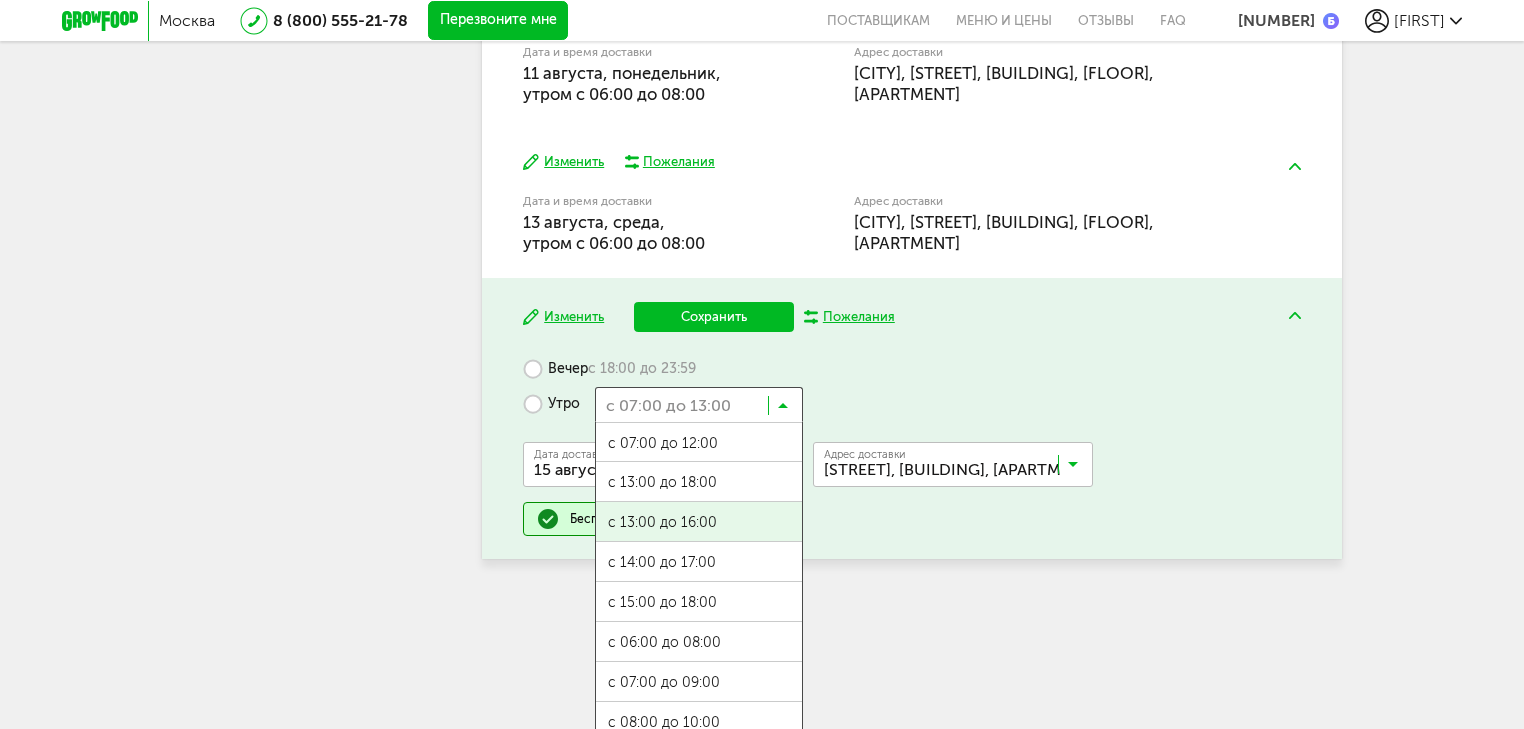 scroll, scrollTop: 1271, scrollLeft: 0, axis: vertical 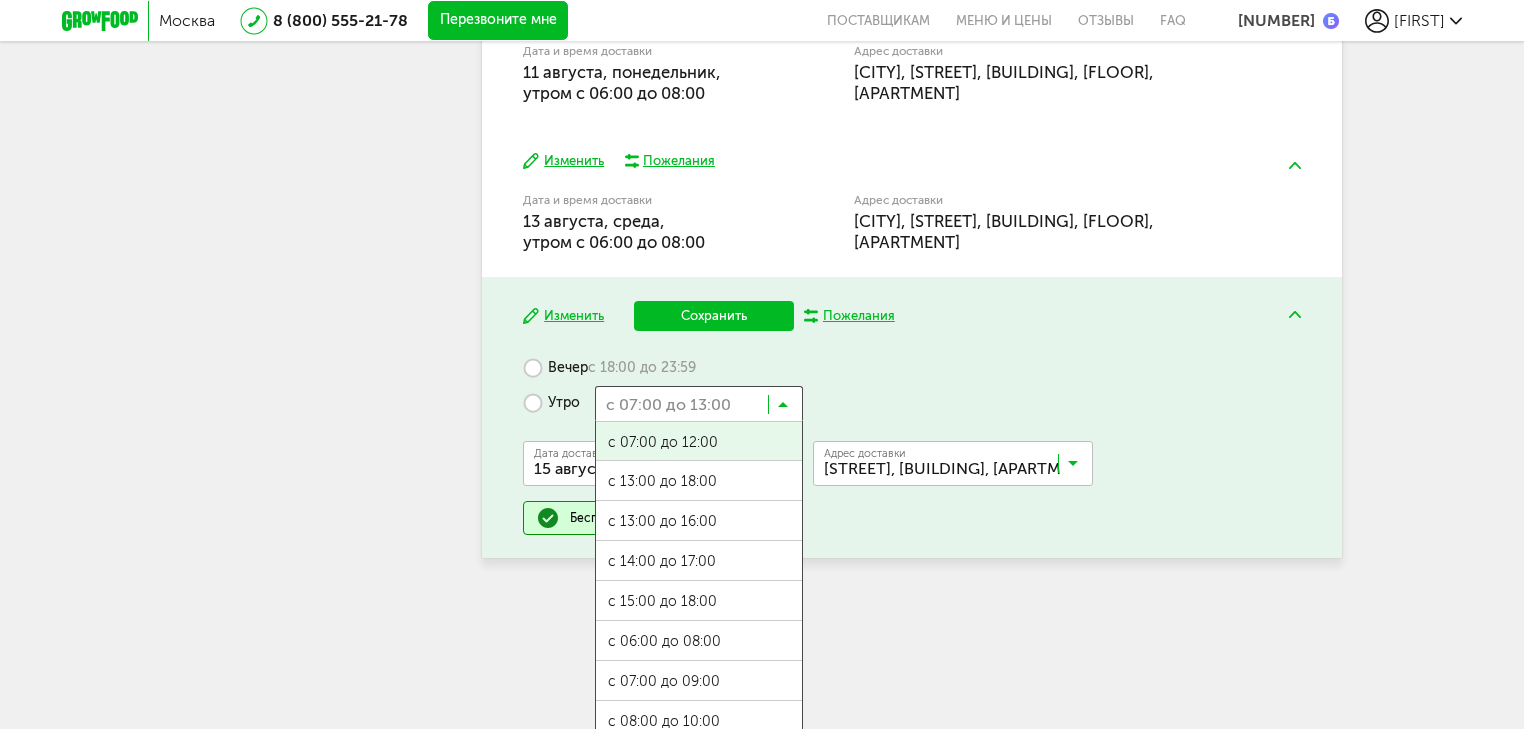 click on "[FIRST] [LAST]   [PHONE]       Мои заказы       Подписка           Мои предпочтения     Пригласить друга     [BONUS]       Бонусы     Программа лояльности     Настройки           Посмотреть меню" at bounding box center (312, -228) 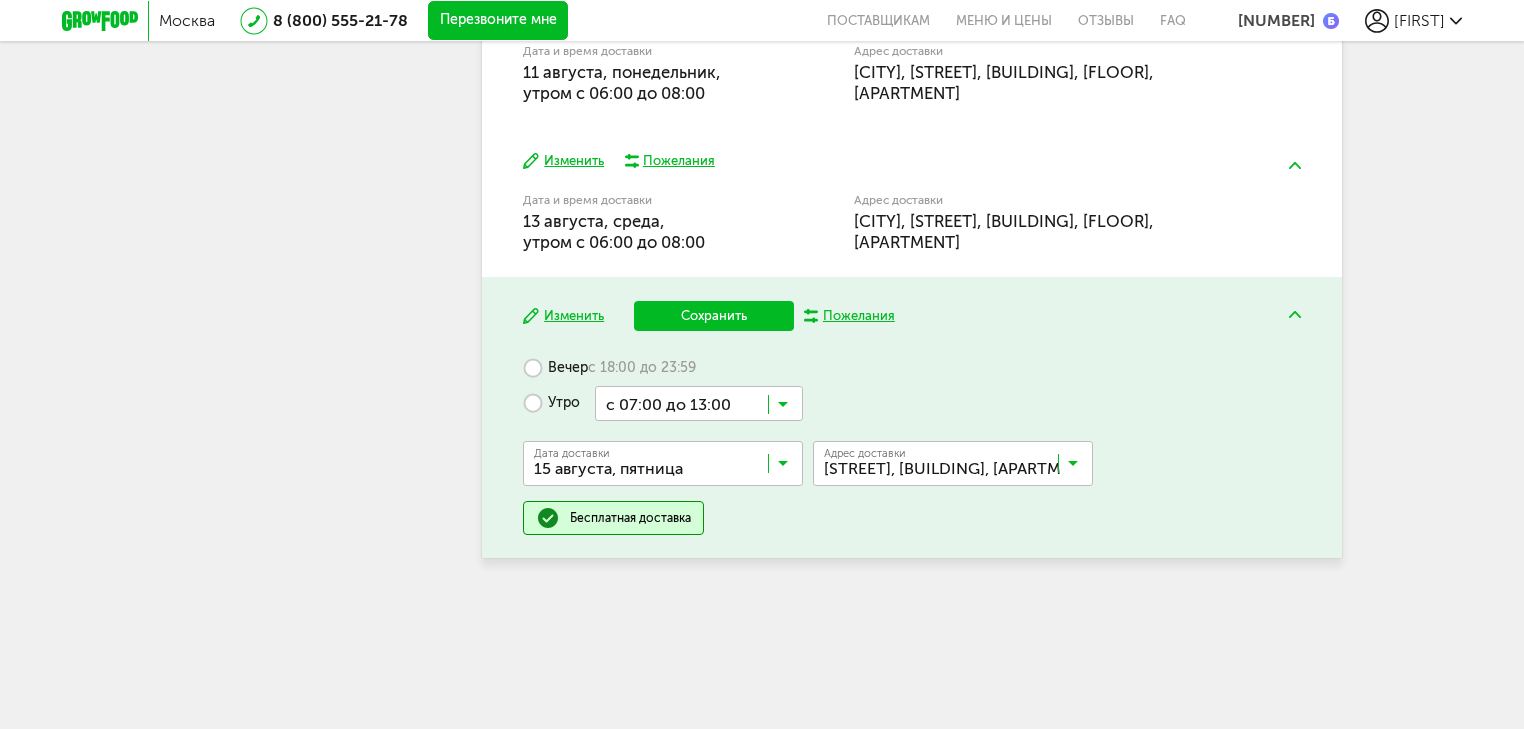 scroll, scrollTop: 1202, scrollLeft: 0, axis: vertical 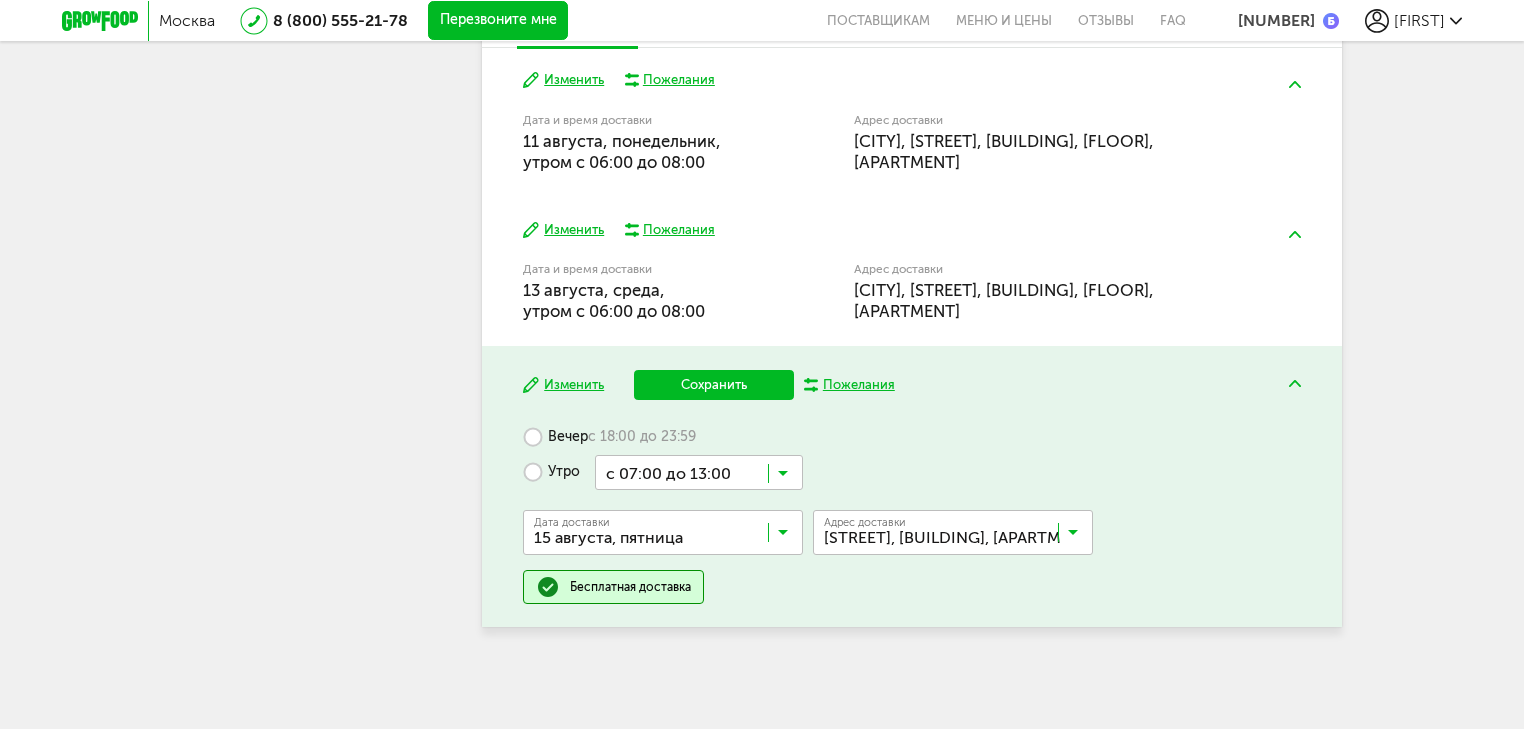 click at bounding box center [783, 478] 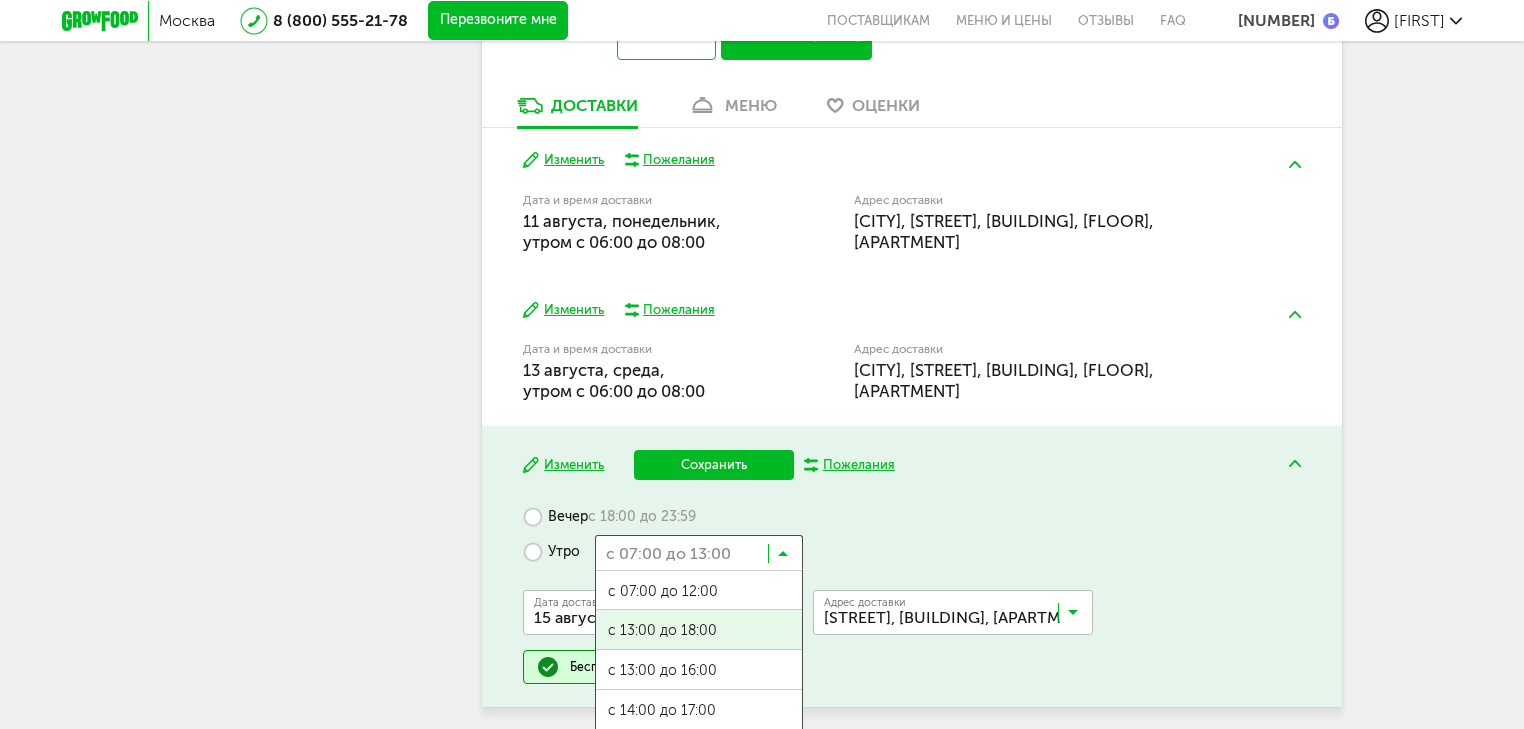 click on "[FIRST] [LAST]   [PHONE]       Мои заказы       Подписка           Мои предпочтения     Пригласить друга     [BONUS]       Бонусы     Программа лояльности     Настройки           Посмотреть меню" at bounding box center [312, -79] 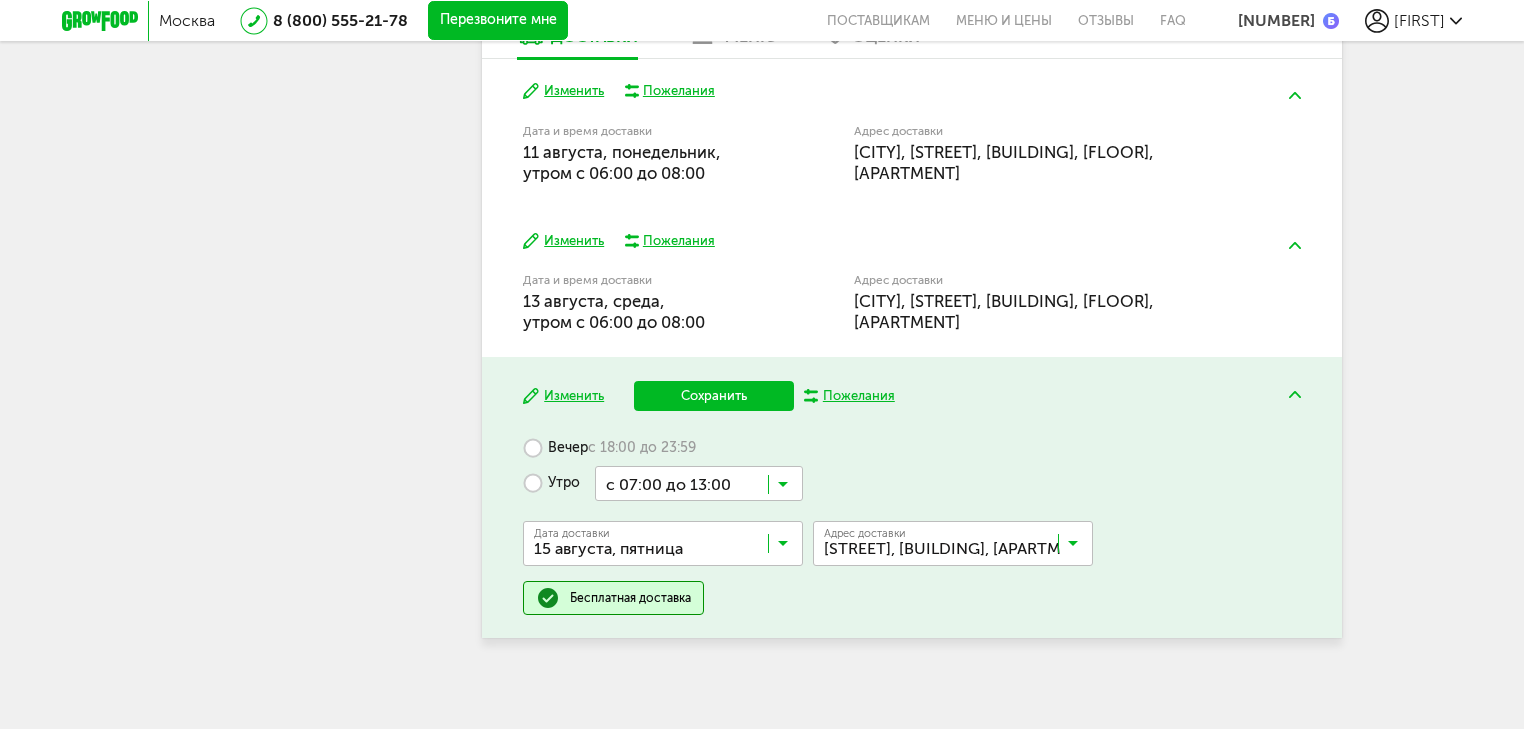 scroll, scrollTop: 1202, scrollLeft: 0, axis: vertical 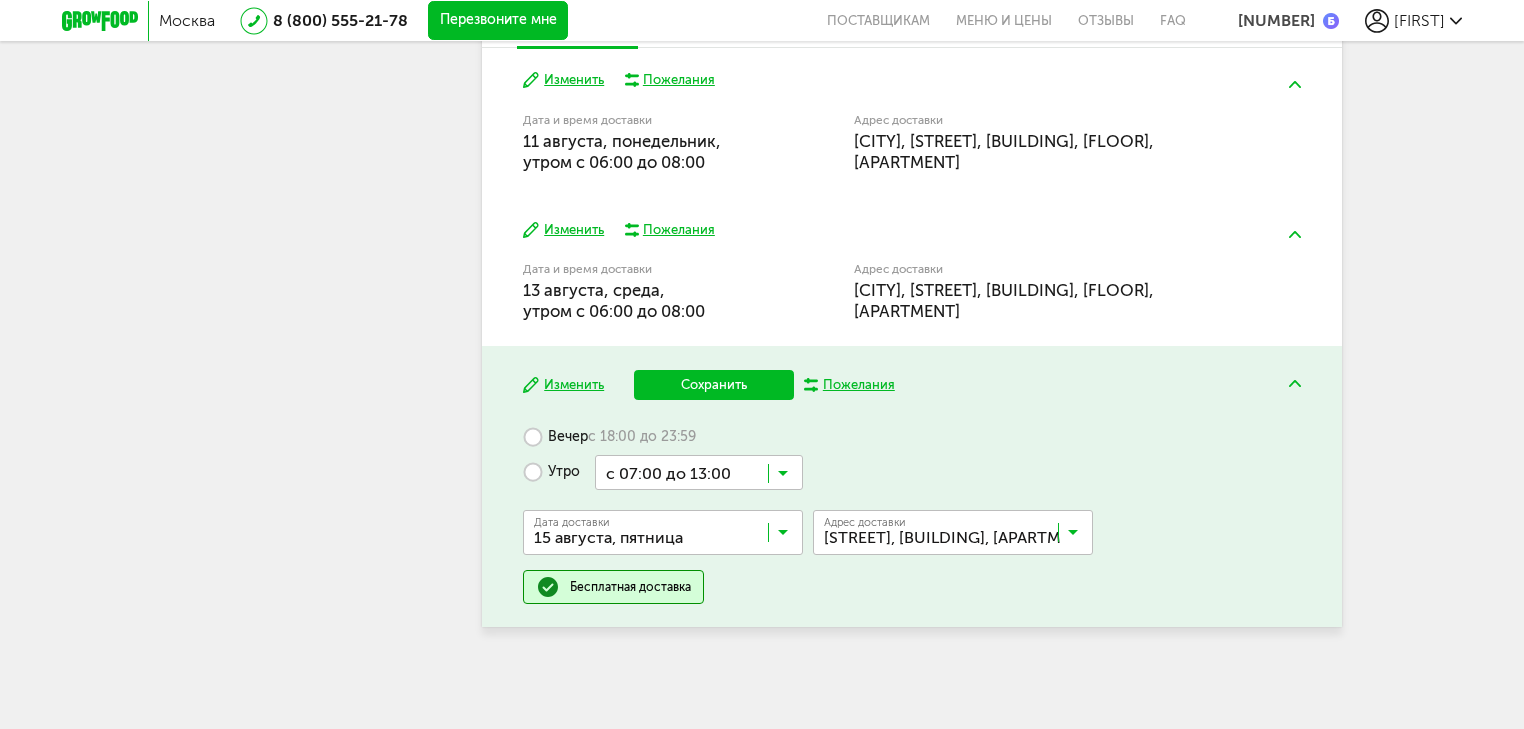 click on "Сохранить" at bounding box center [714, 385] 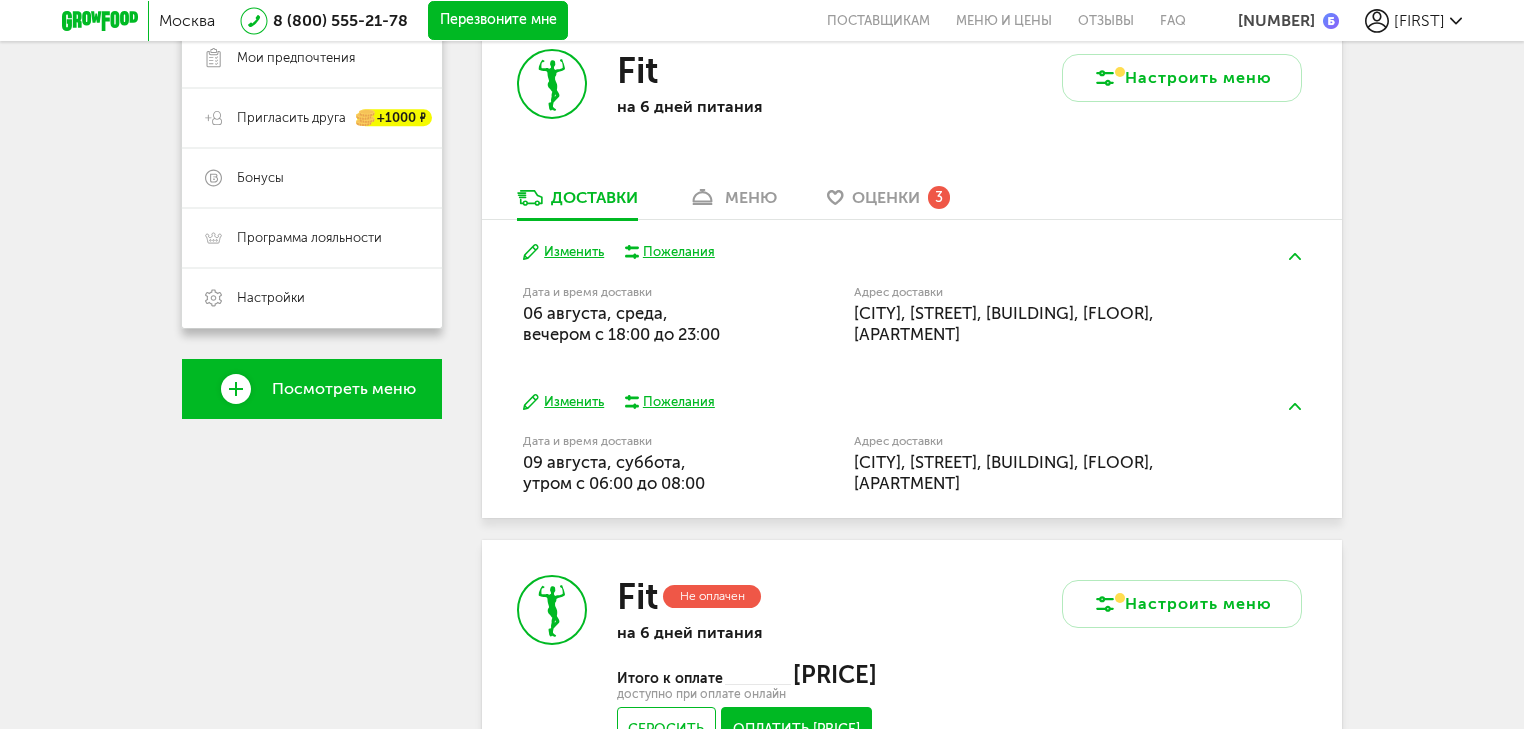 scroll, scrollTop: 431, scrollLeft: 0, axis: vertical 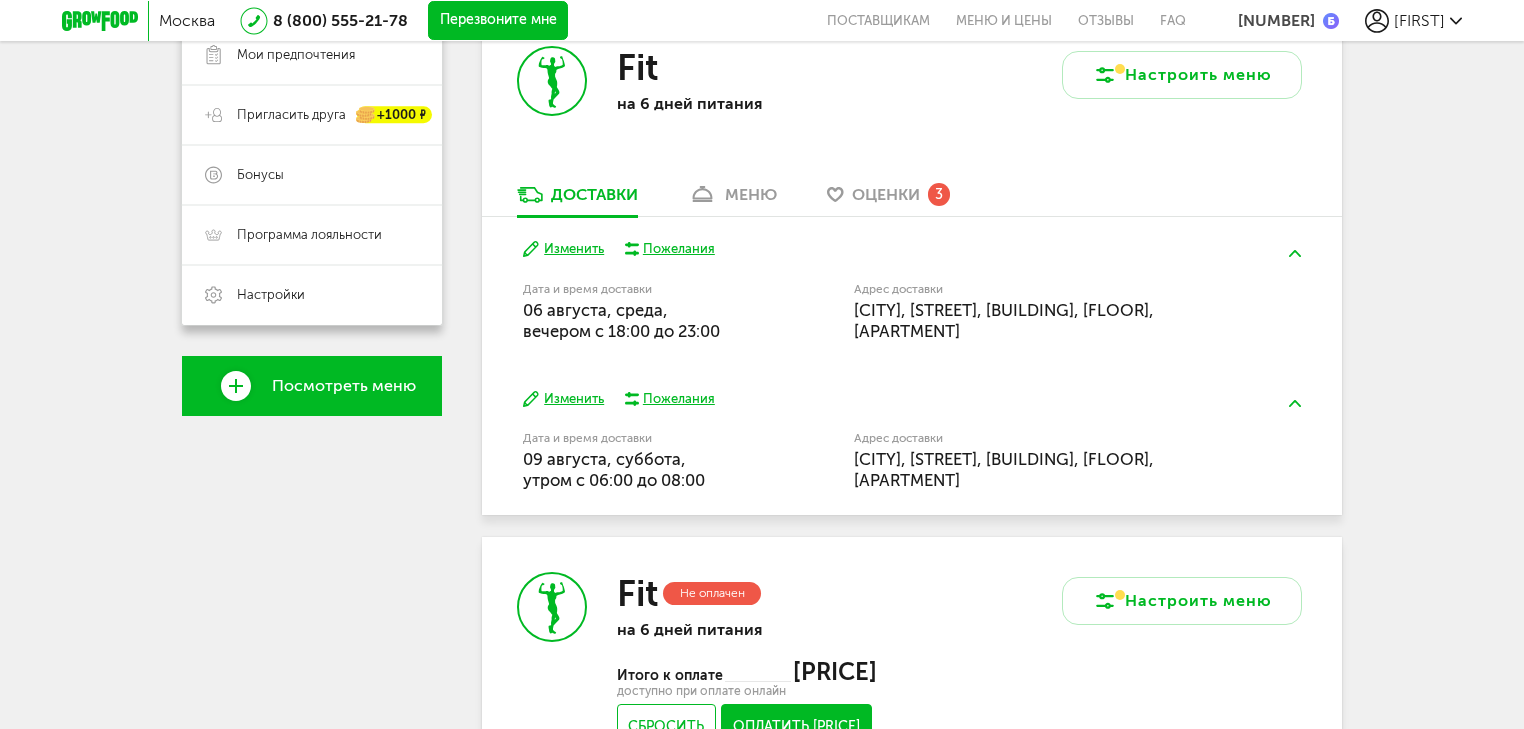 click on "Оценки" at bounding box center [886, 194] 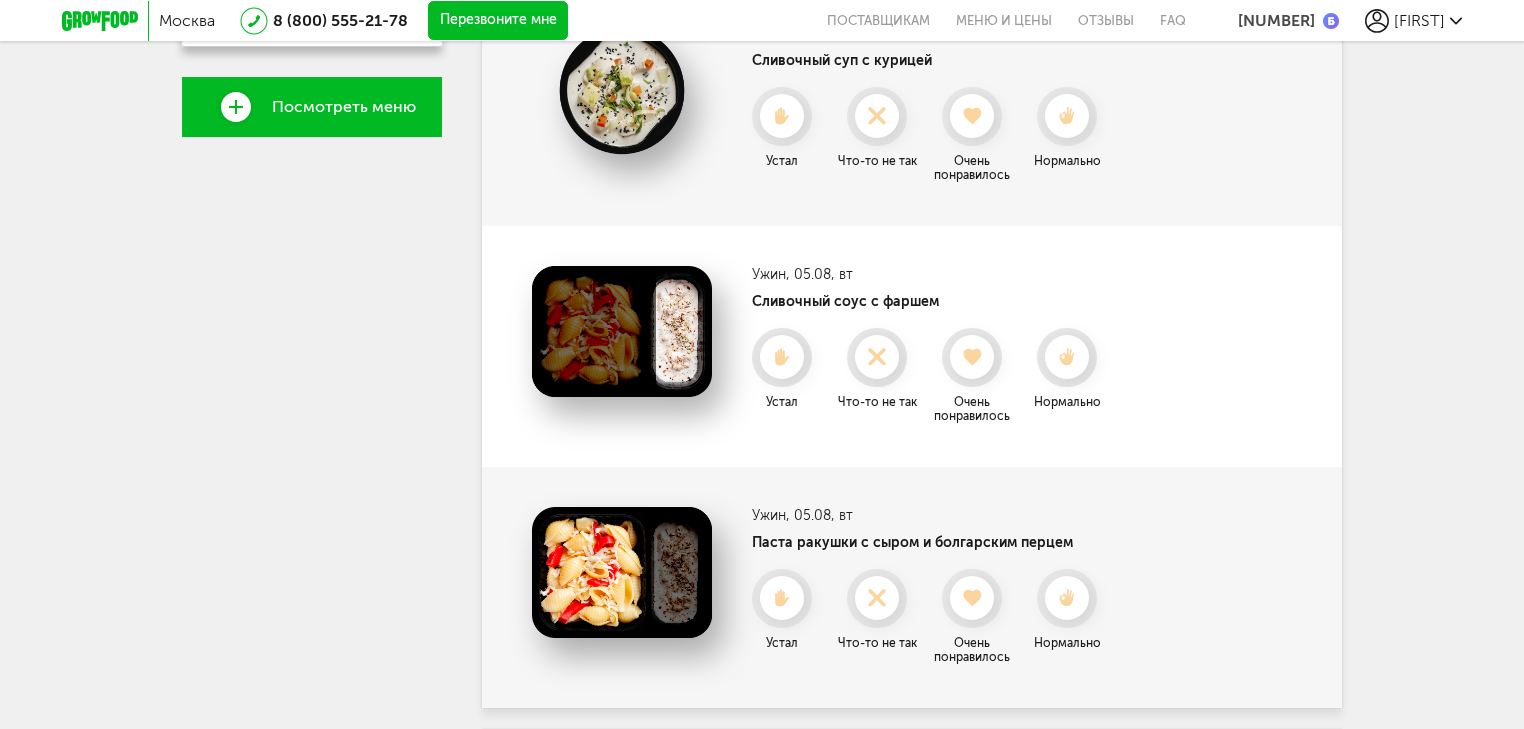 click on "Обед , [DATE], [DAY]   Сливочный суп с курицей       Нормально   Что-то не так   Устал   Очень понравилось
Ужин , [DATE], [DAY]   Сливочный соус с фаршем       Нормально   Что-то не так   Устал   Очень понравилось
Ужин , [DATE], [DAY]   Паста ракушки с сыром и болгарским перцем       Нормально   Что-то не так   Устал   Очень понравилось" at bounding box center (912, 346) 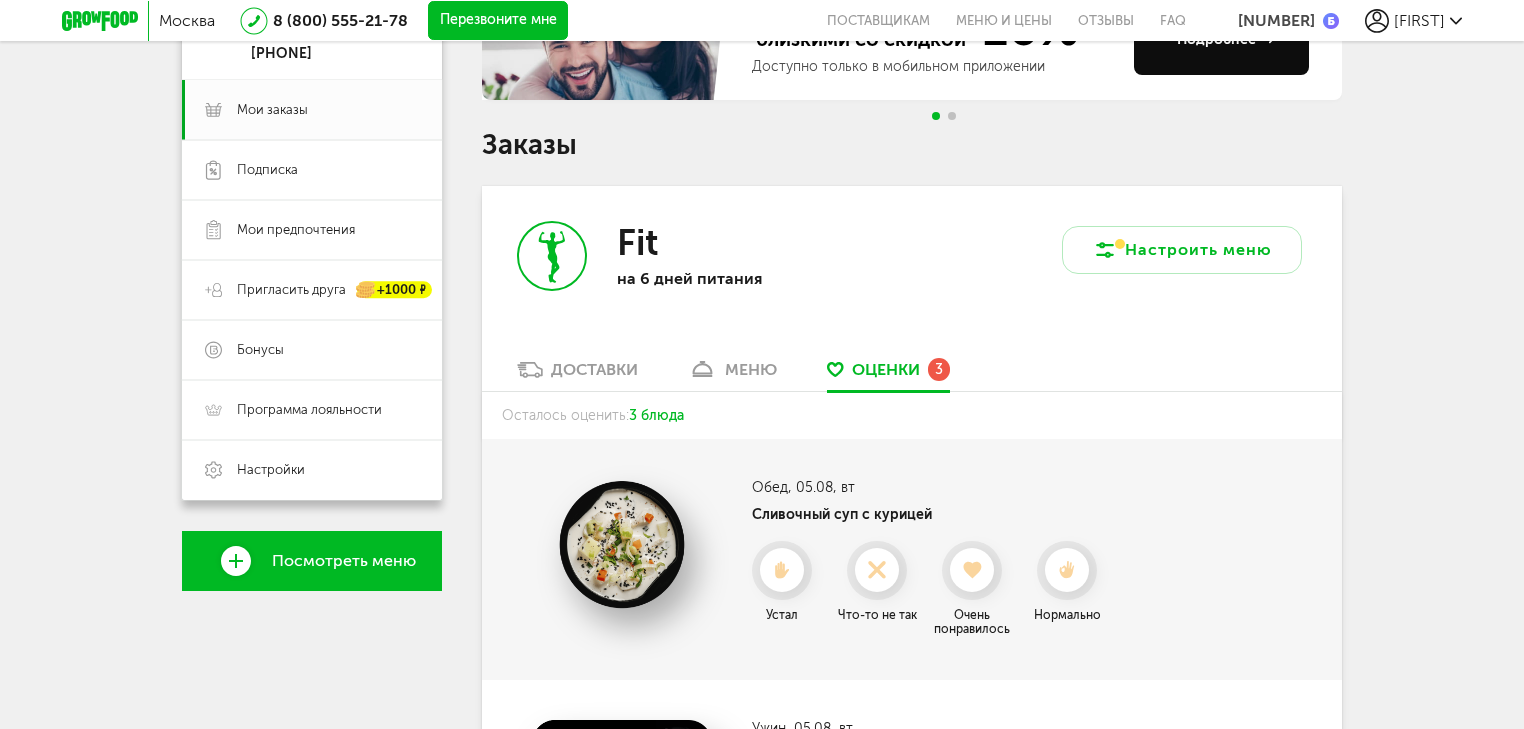 scroll, scrollTop: 243, scrollLeft: 0, axis: vertical 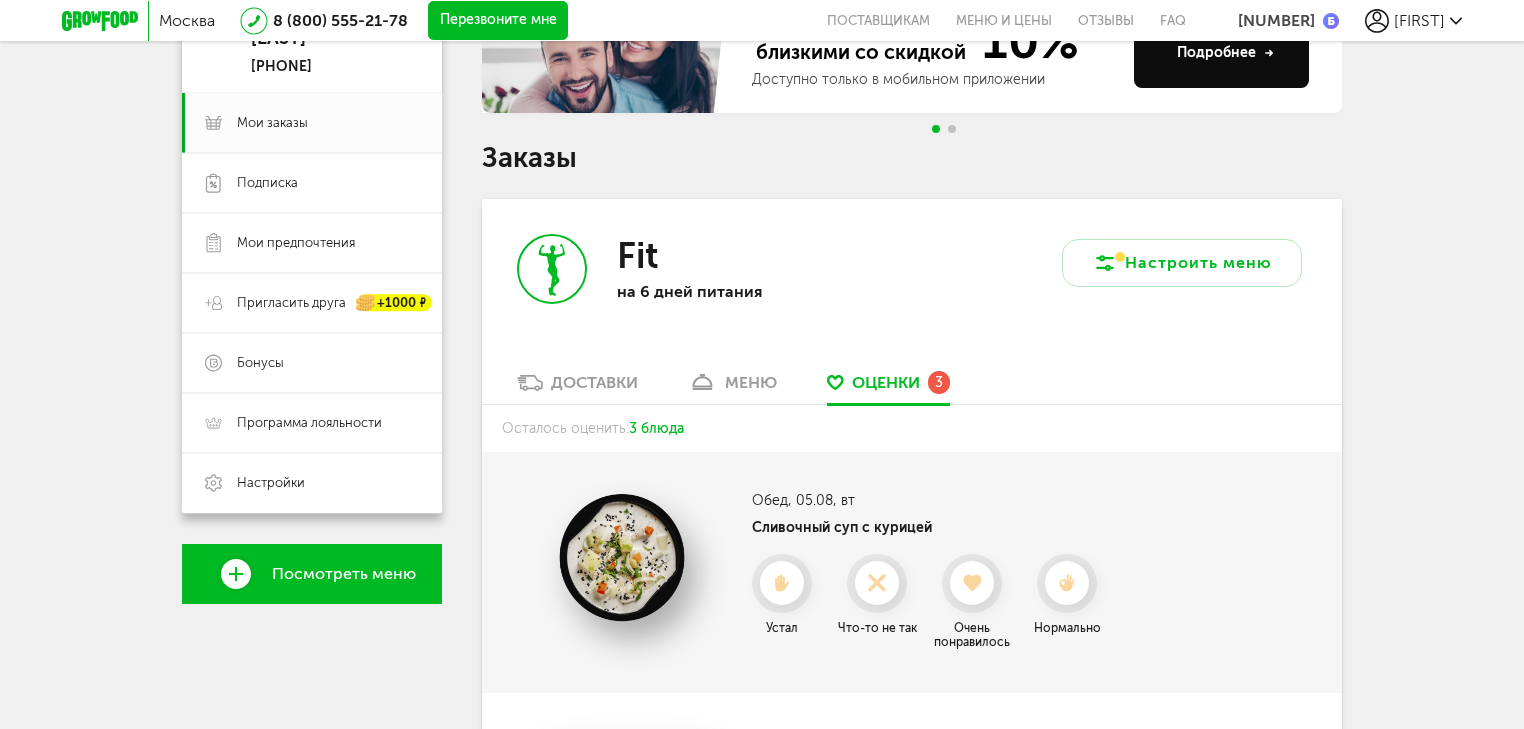 click on "Доставки" at bounding box center (594, 382) 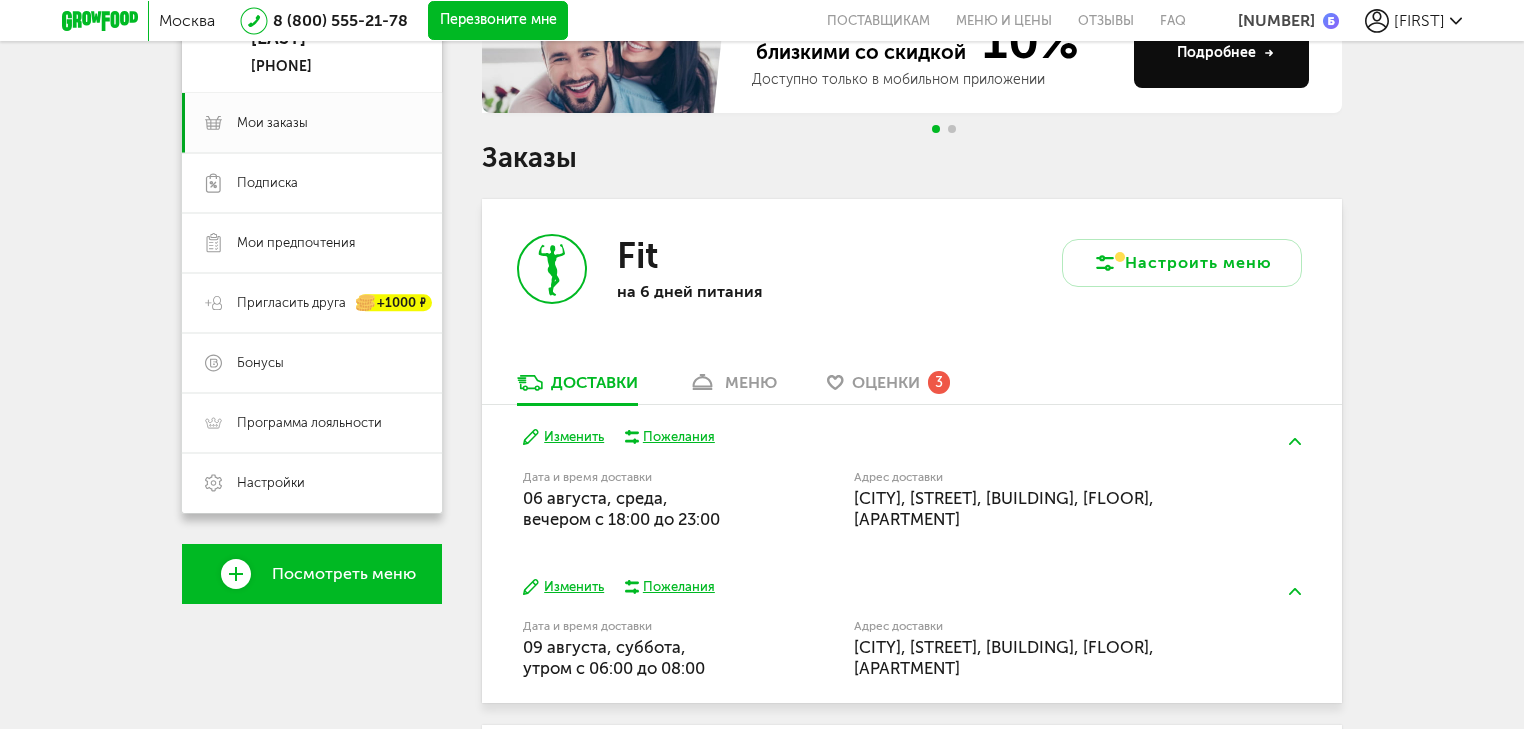 click on "меню" at bounding box center [751, 382] 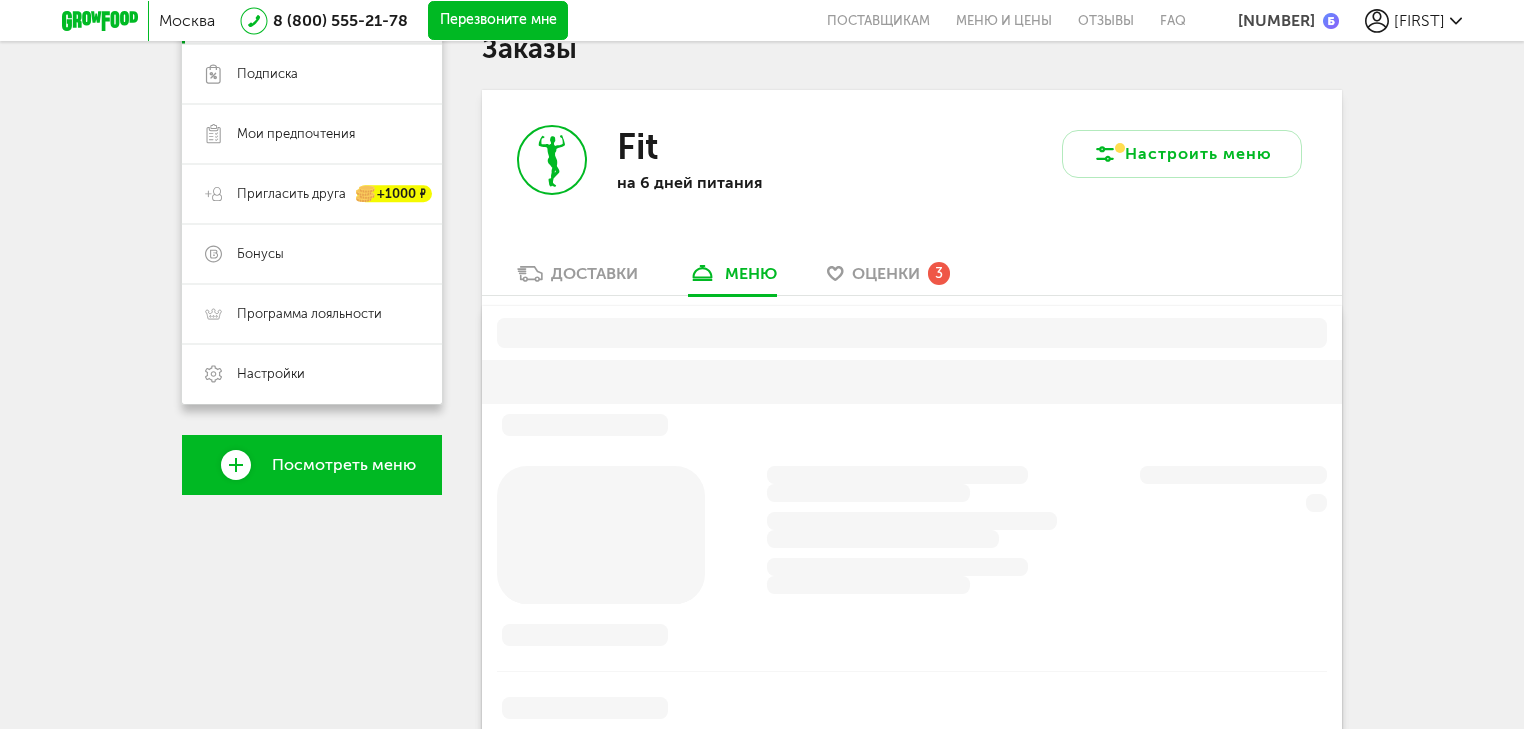 scroll, scrollTop: 392, scrollLeft: 0, axis: vertical 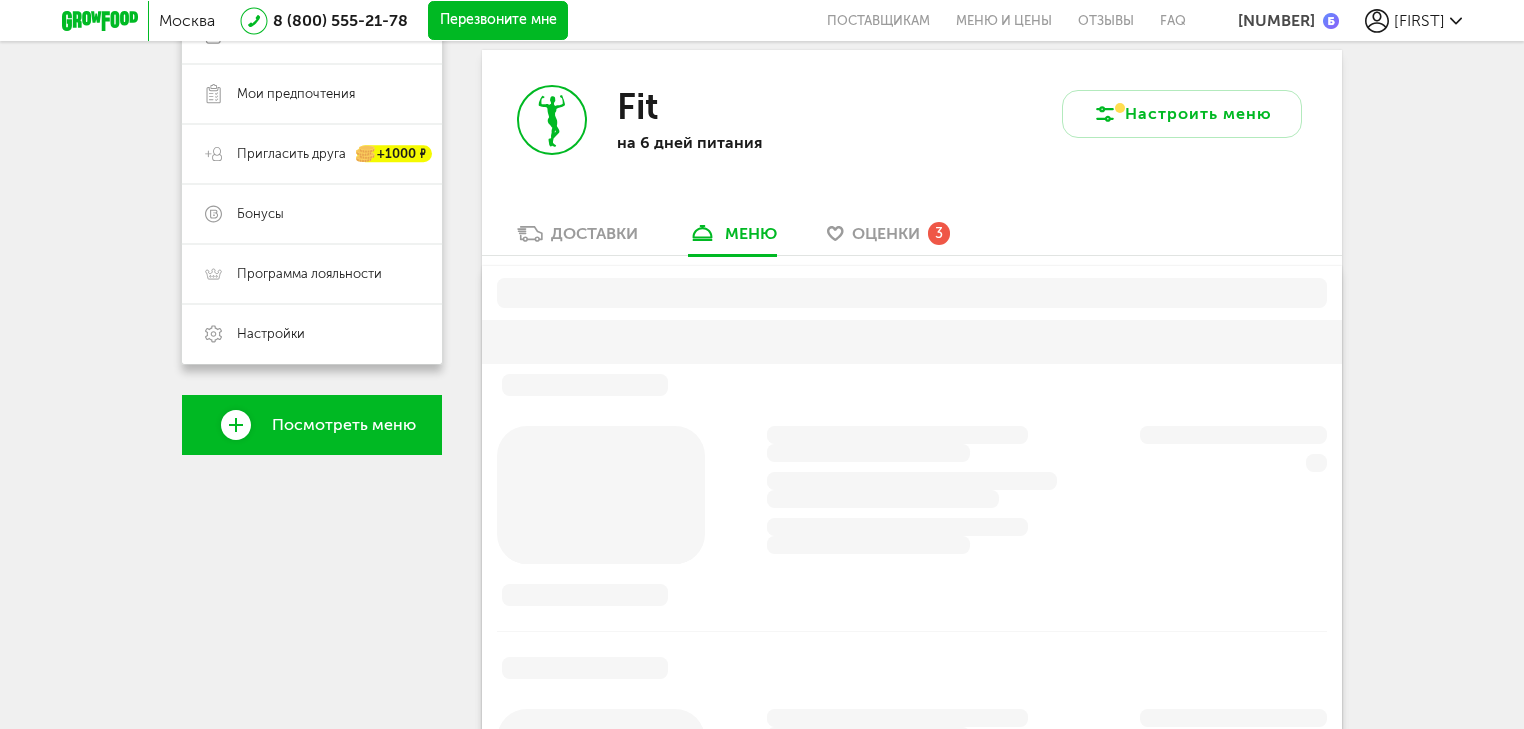 click on "Доставки" at bounding box center (594, 233) 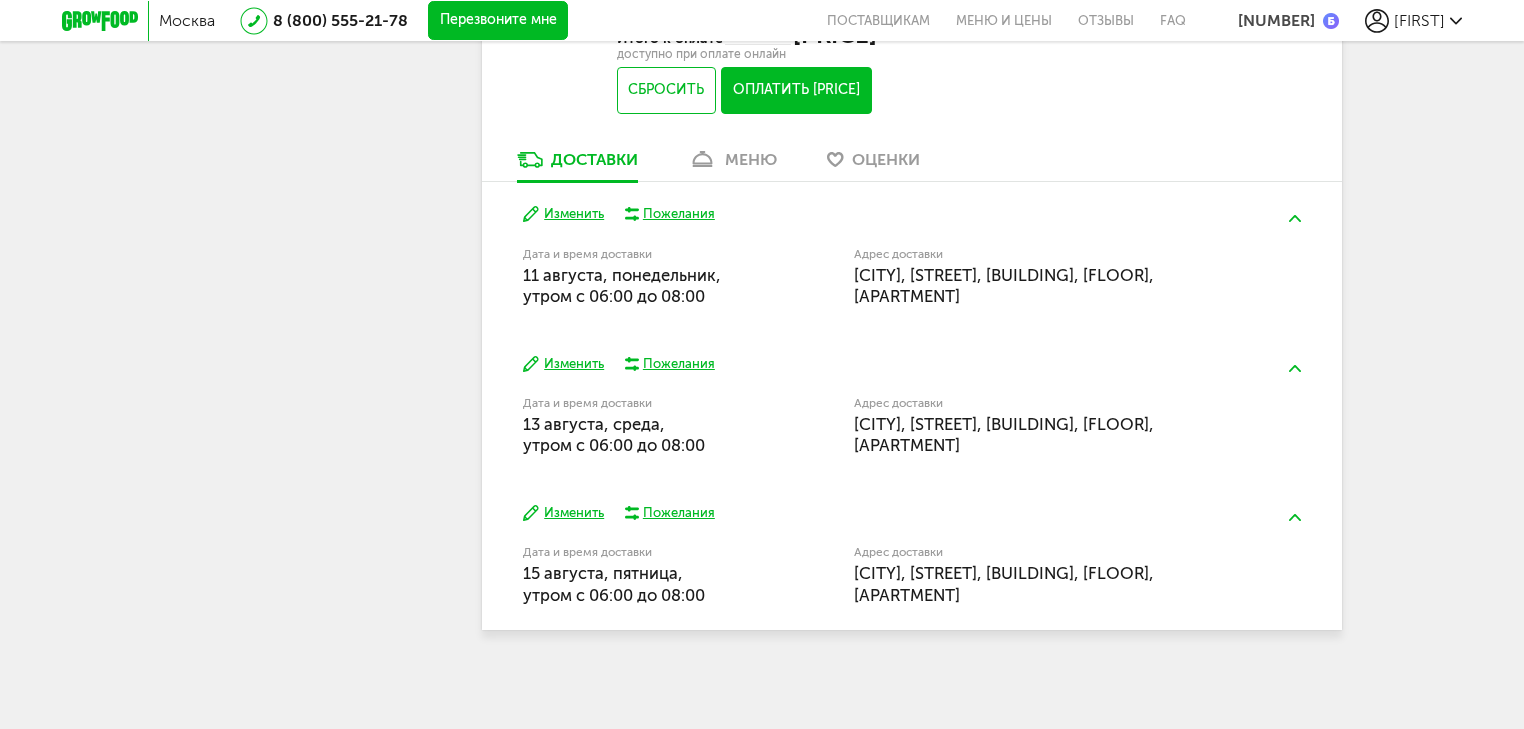 scroll, scrollTop: 1071, scrollLeft: 0, axis: vertical 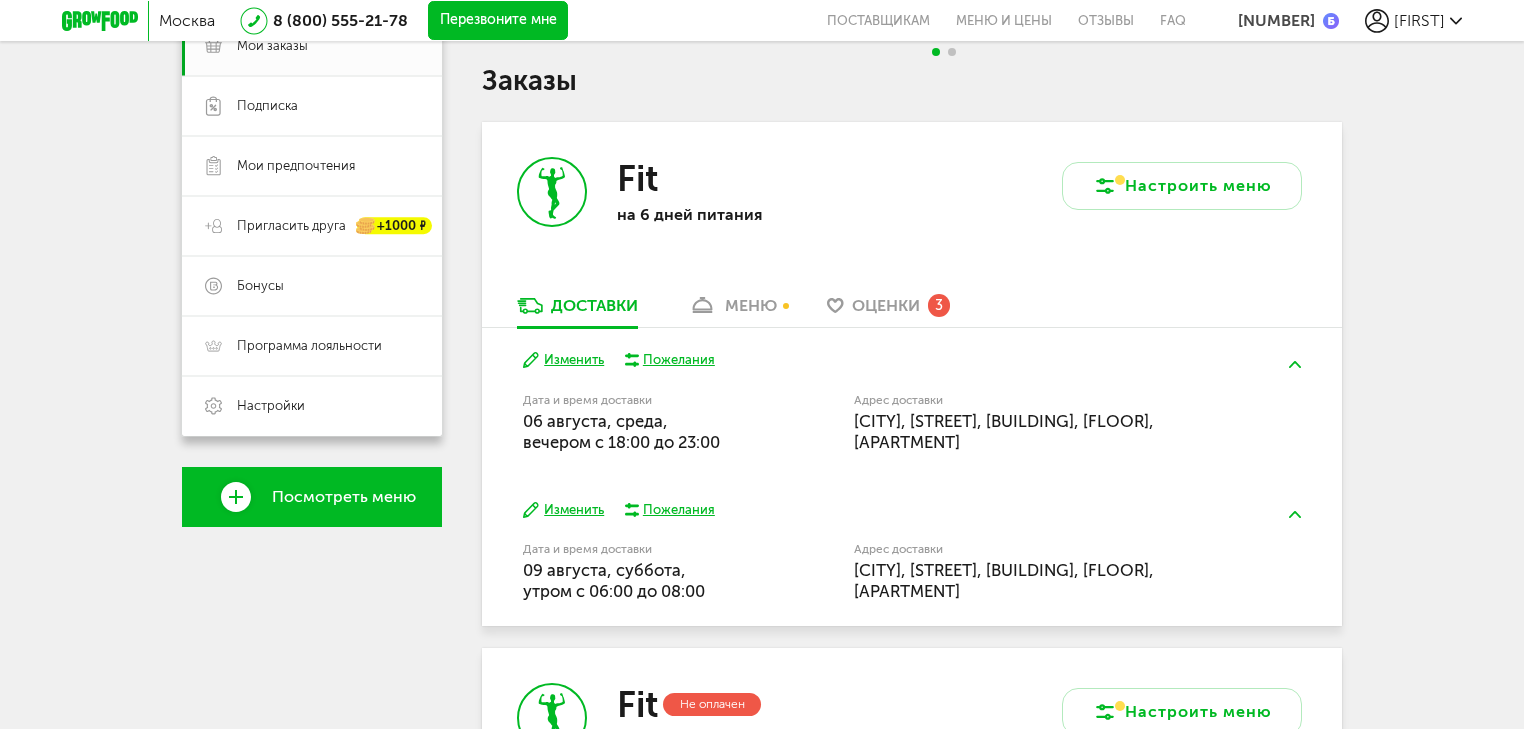 click on "меню" at bounding box center (751, 305) 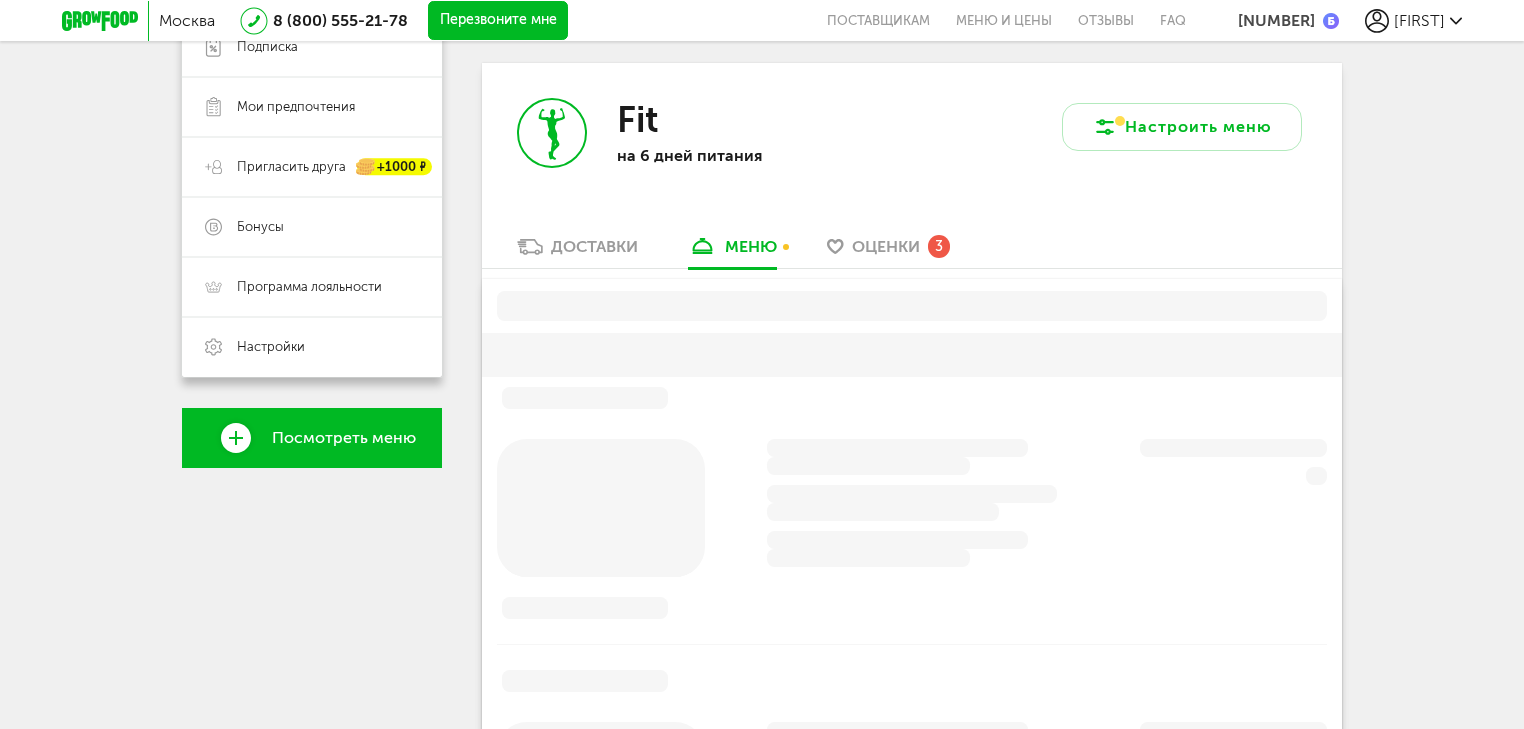 scroll, scrollTop: 392, scrollLeft: 0, axis: vertical 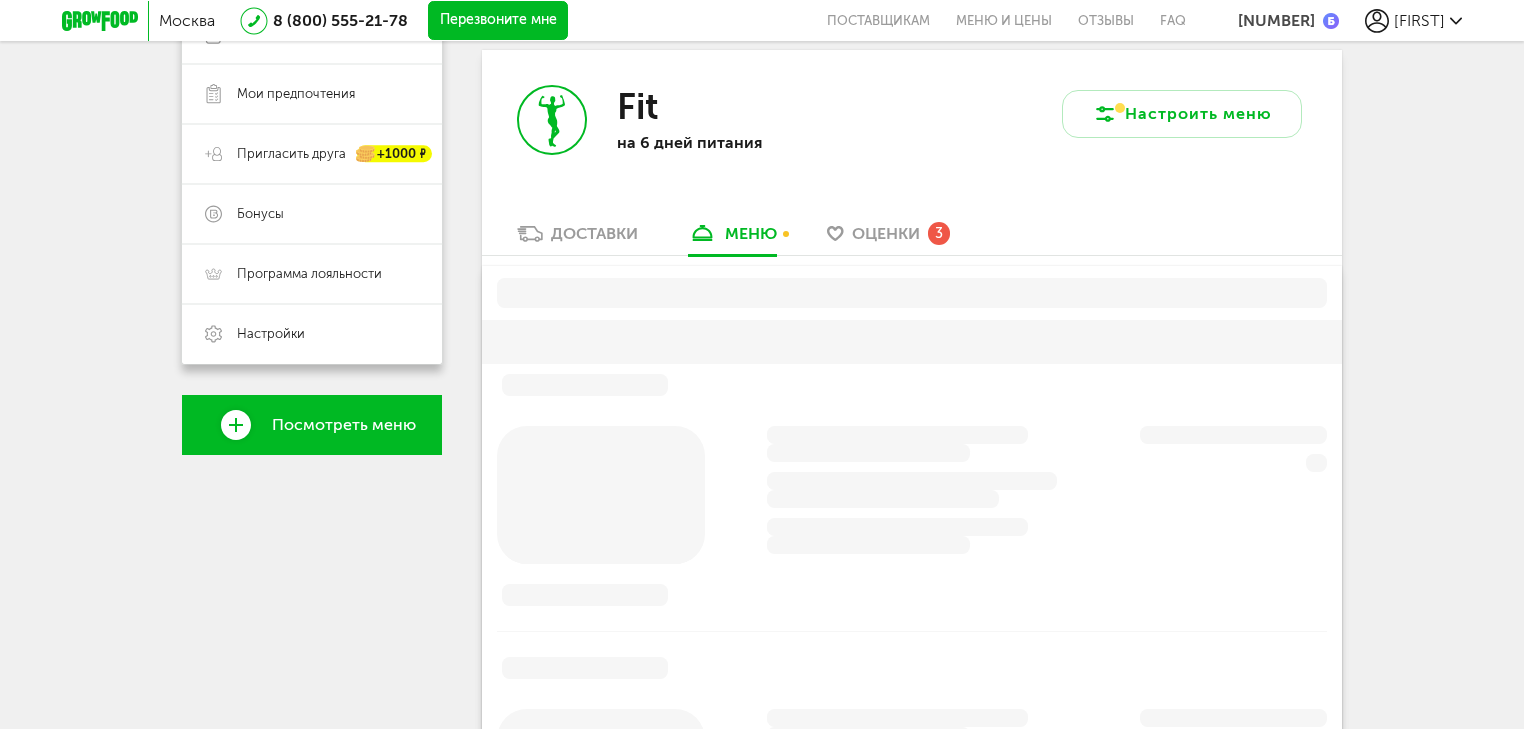 click on "Доставки" at bounding box center (594, 233) 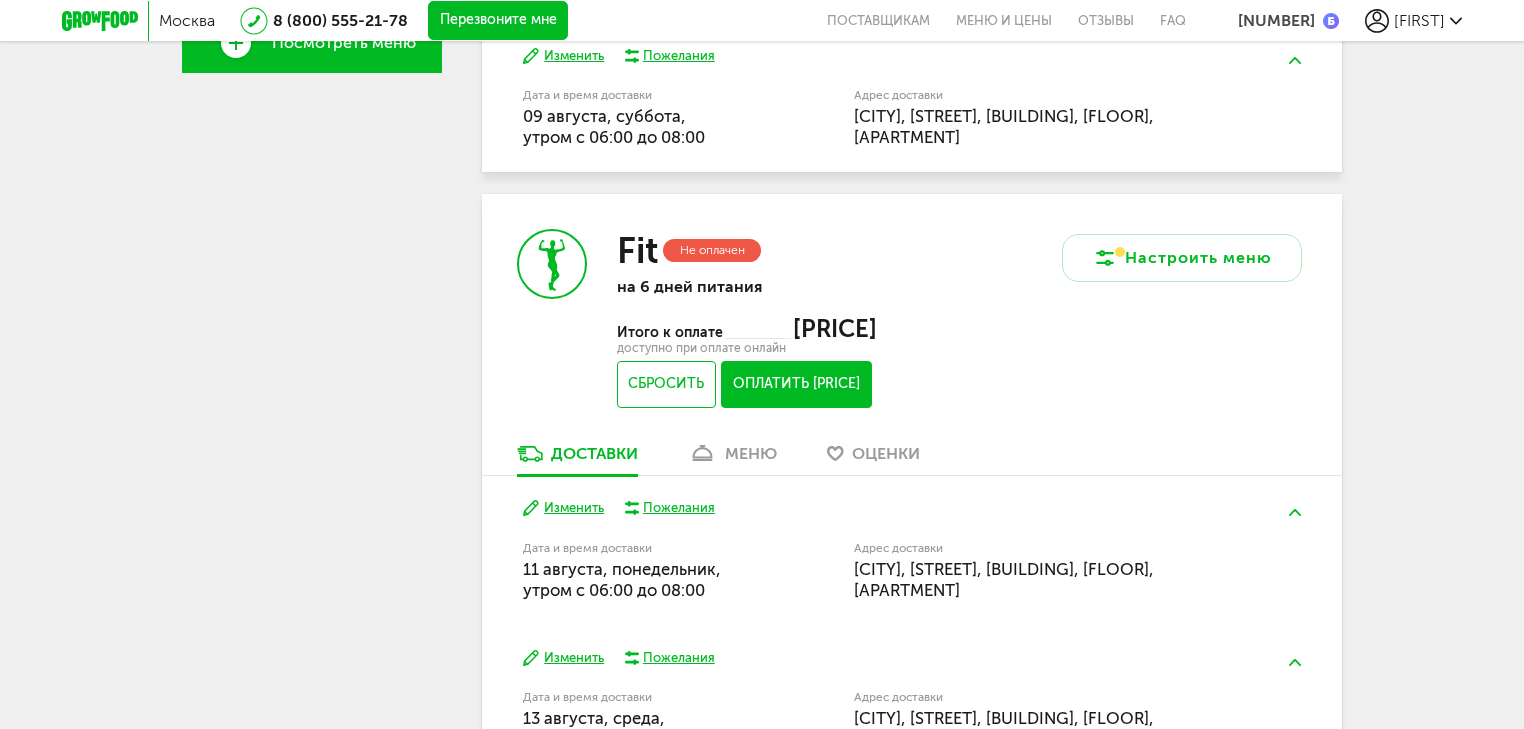 scroll, scrollTop: 872, scrollLeft: 0, axis: vertical 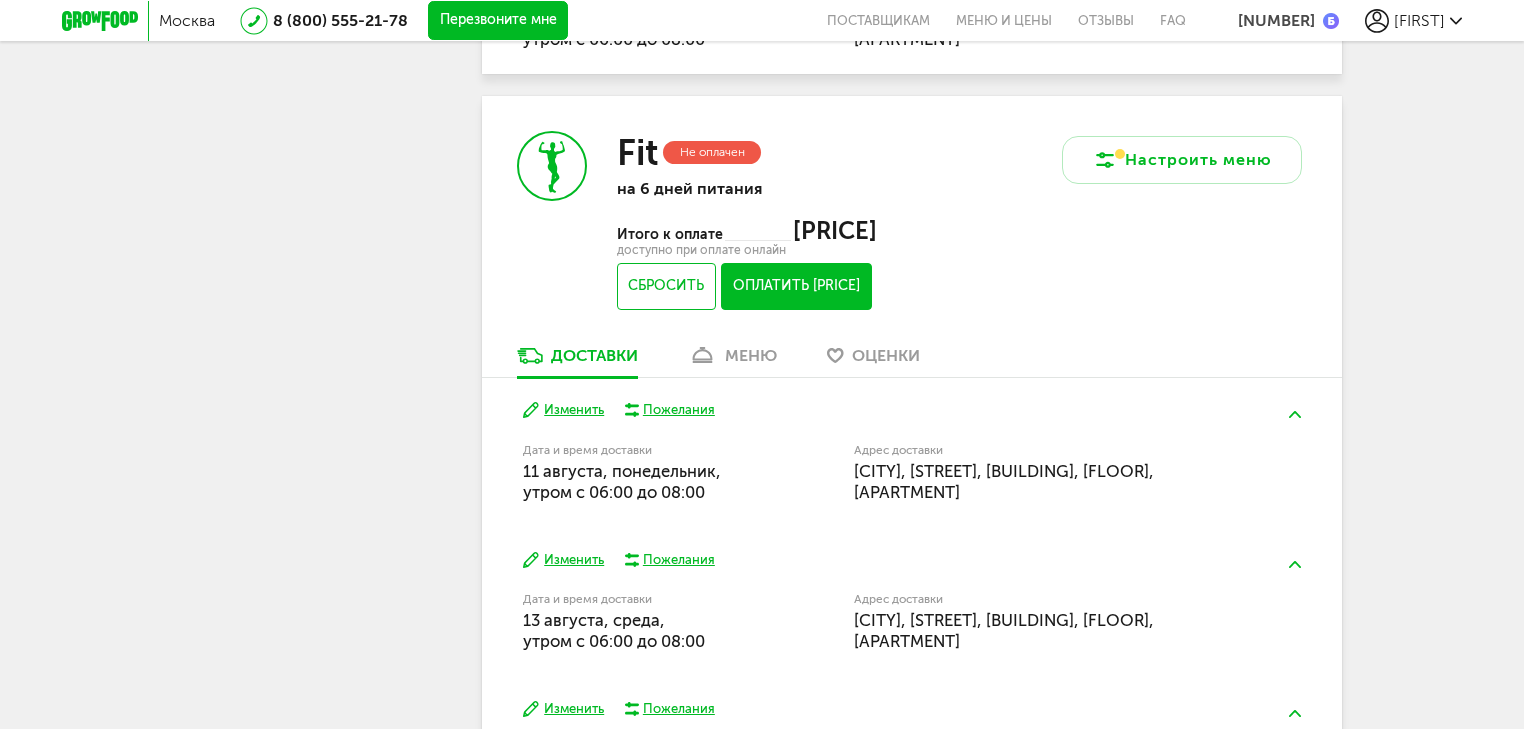 click on "меню" at bounding box center [751, 355] 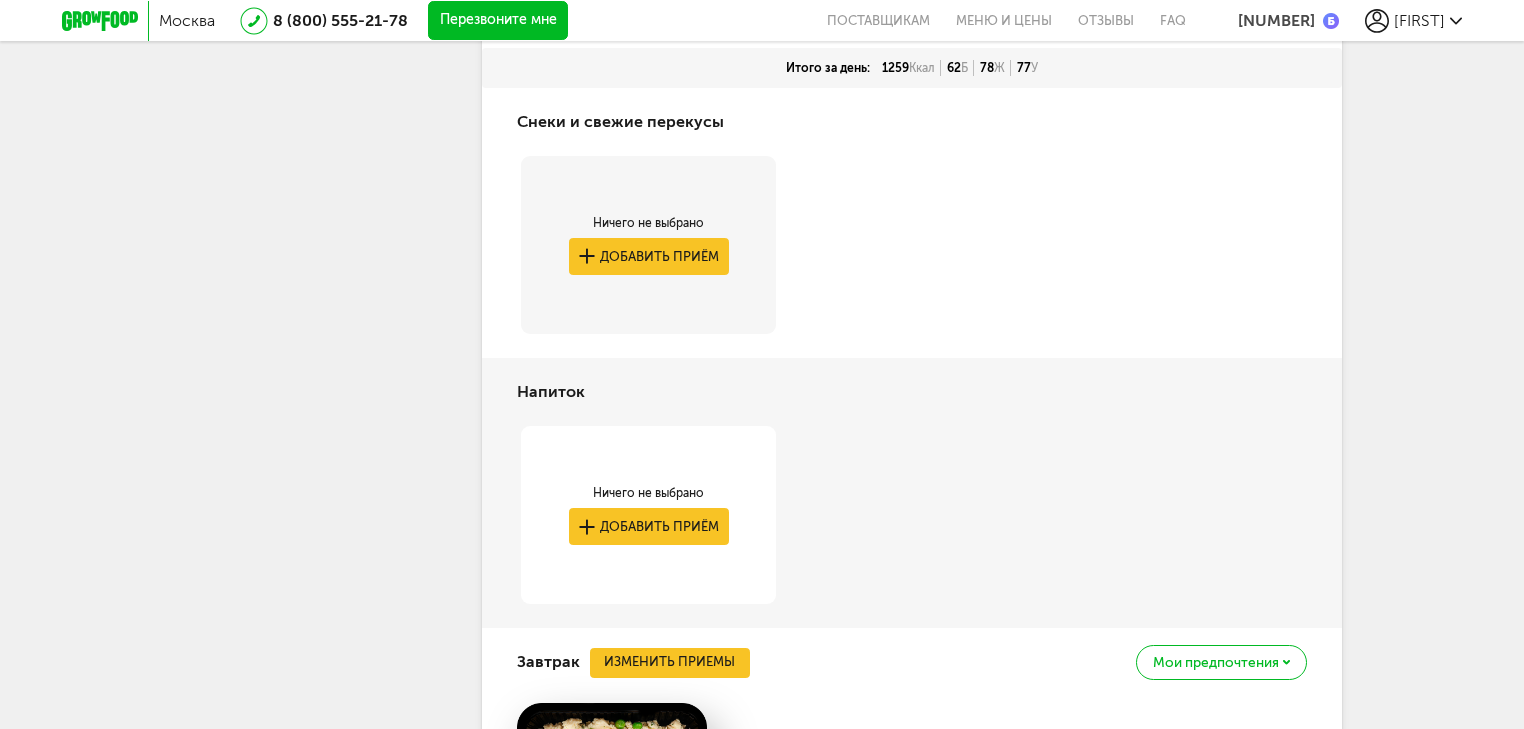 scroll, scrollTop: 871, scrollLeft: 0, axis: vertical 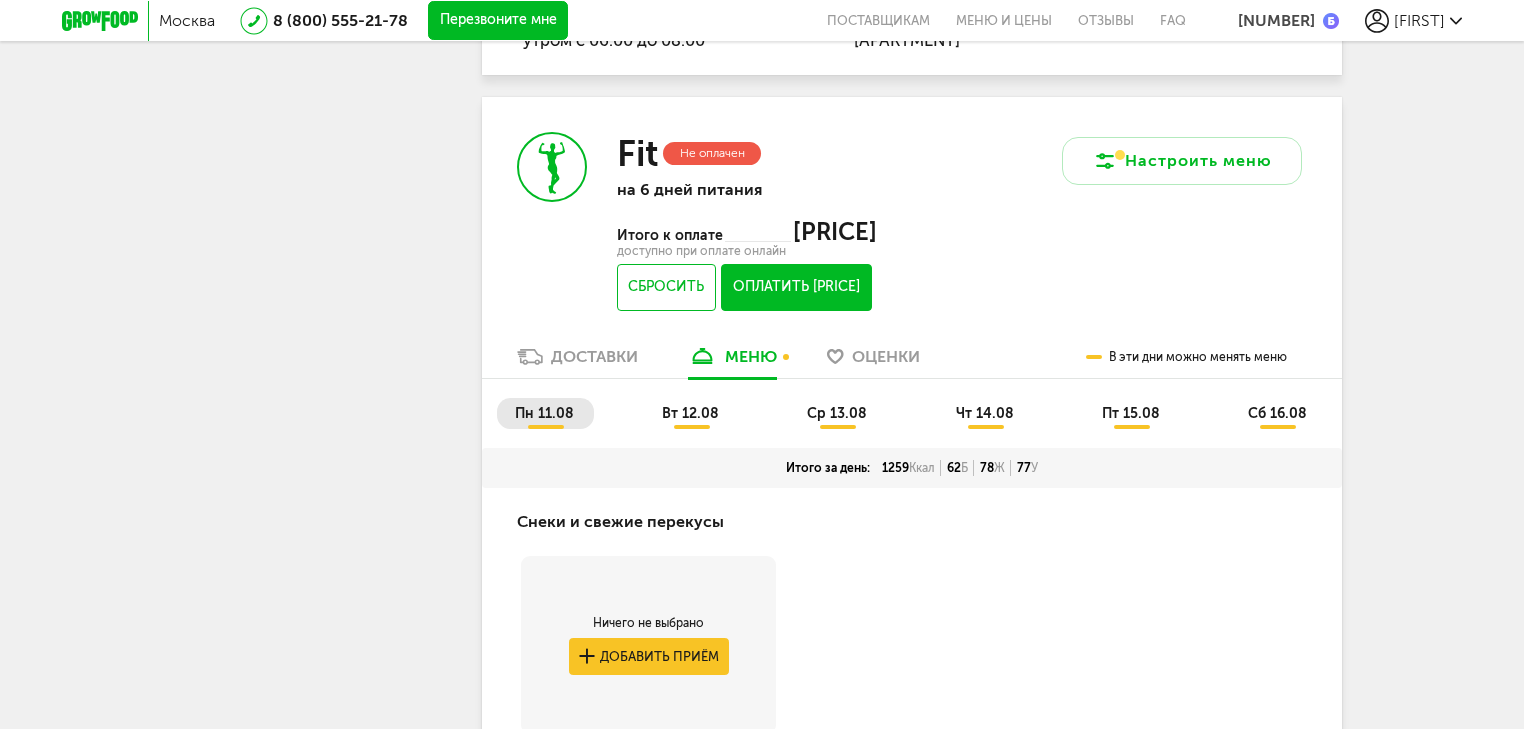 click on "вт 12.08" at bounding box center (690, 413) 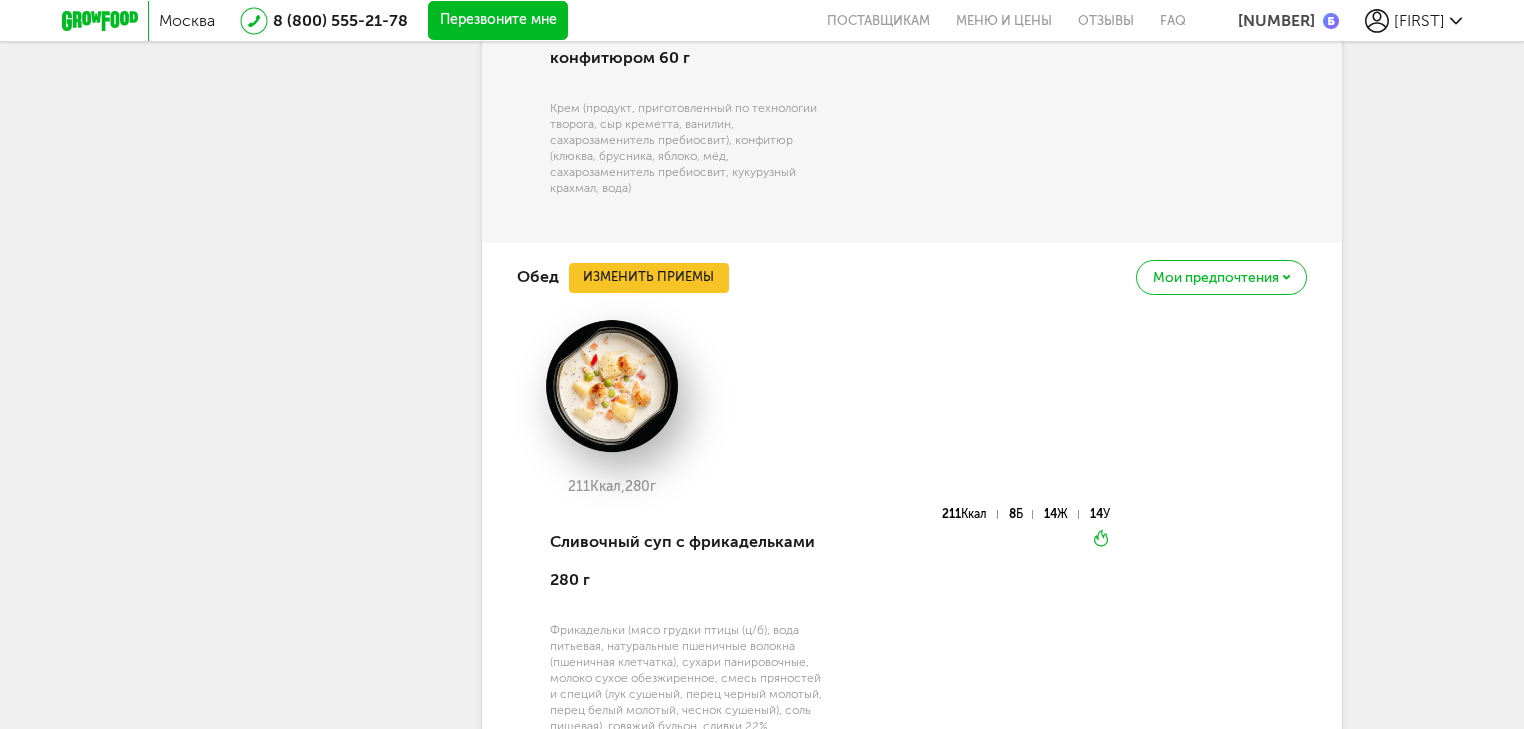 scroll, scrollTop: 2499, scrollLeft: 0, axis: vertical 